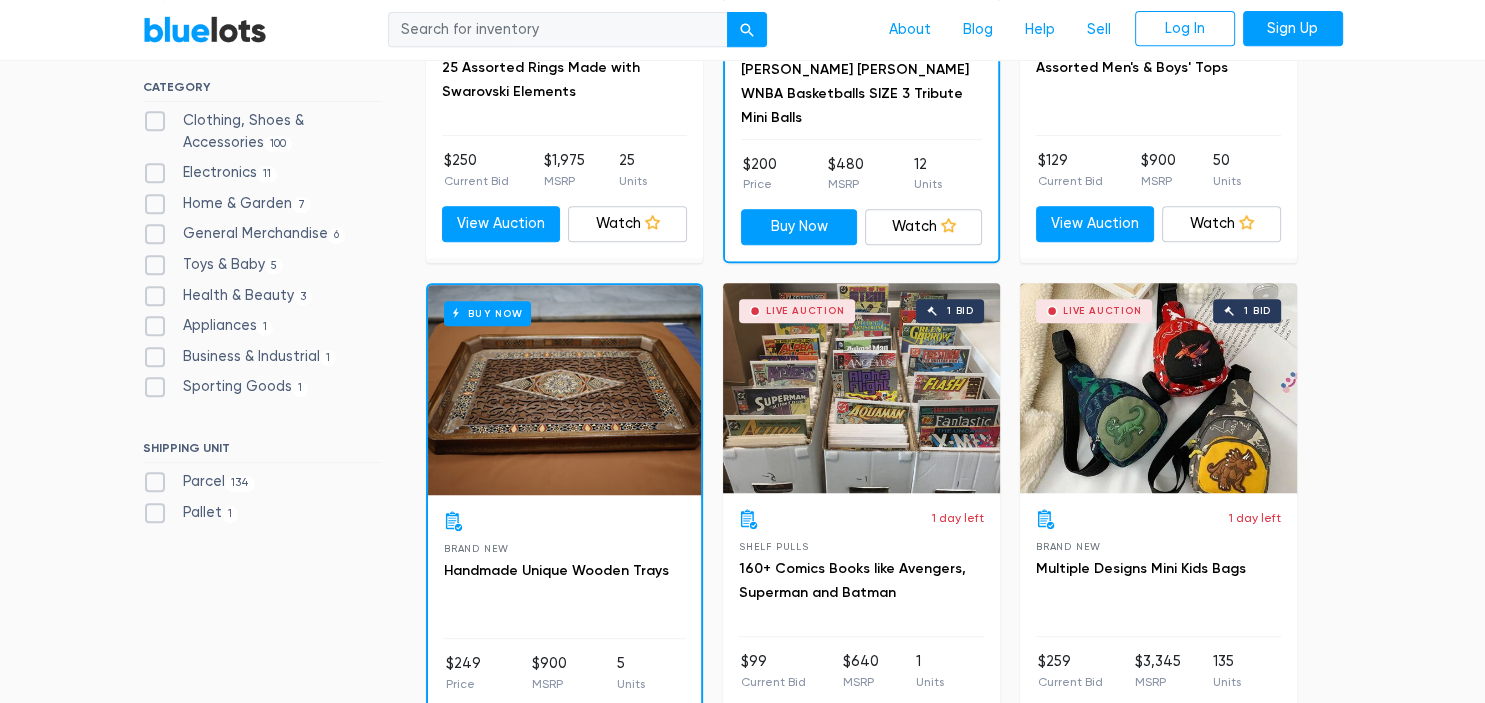 scroll, scrollTop: 921, scrollLeft: 0, axis: vertical 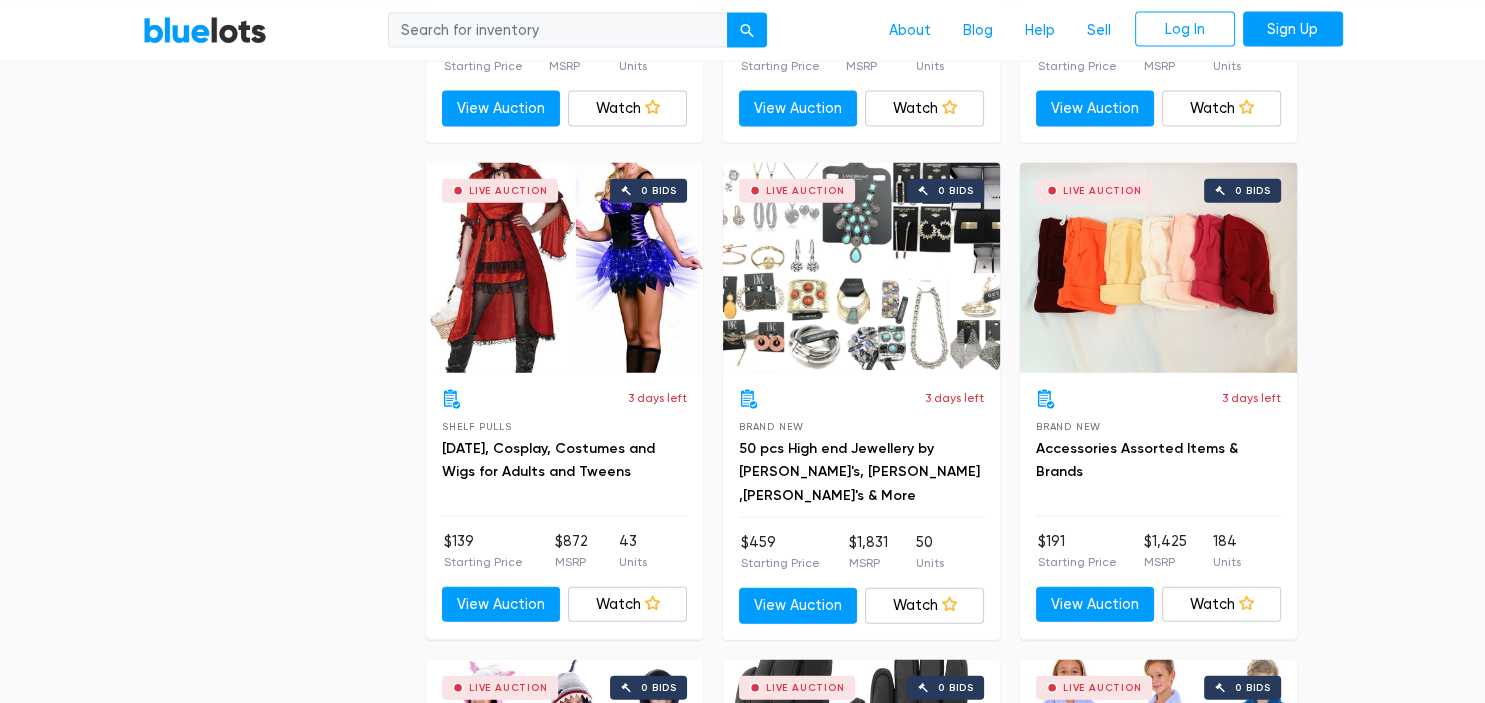 click on "Live Auction
0 bids" at bounding box center [564, 268] 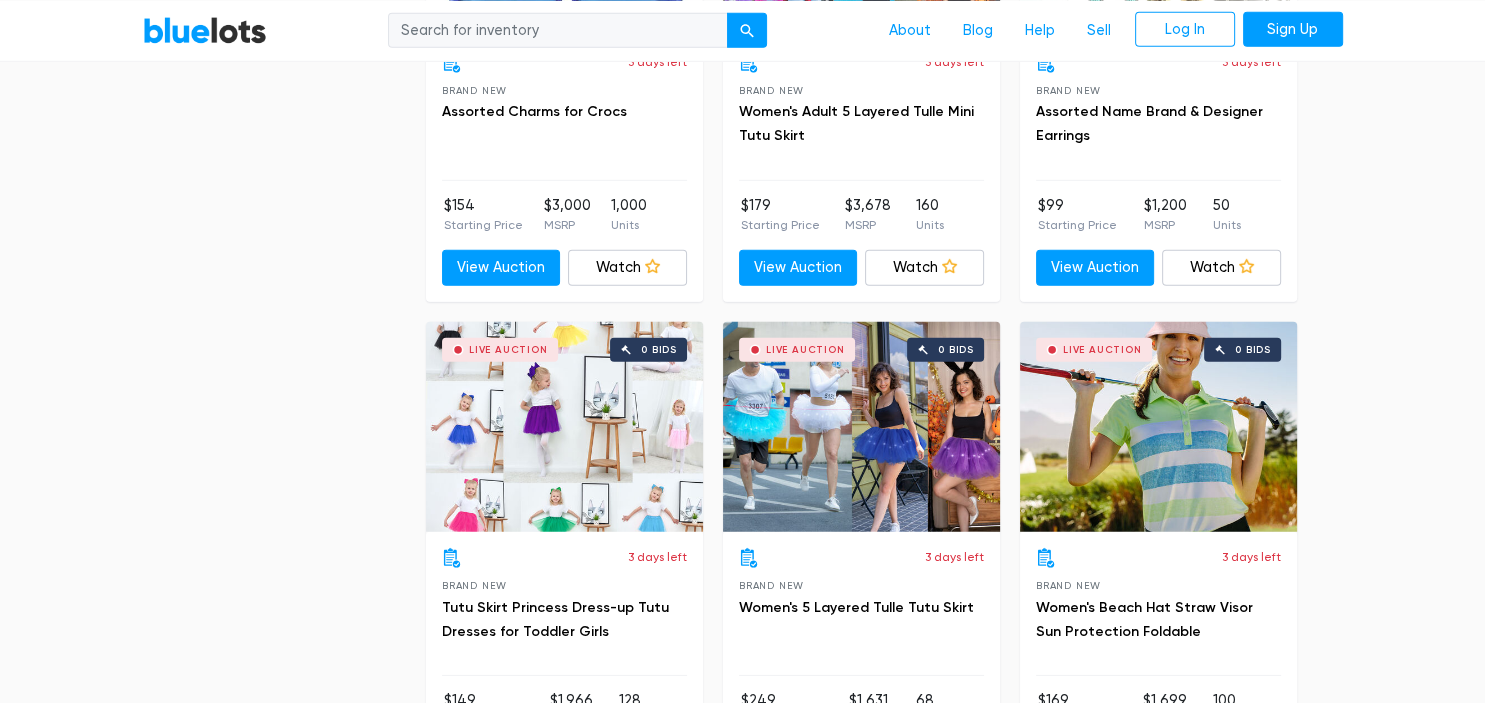 scroll, scrollTop: 5875, scrollLeft: 0, axis: vertical 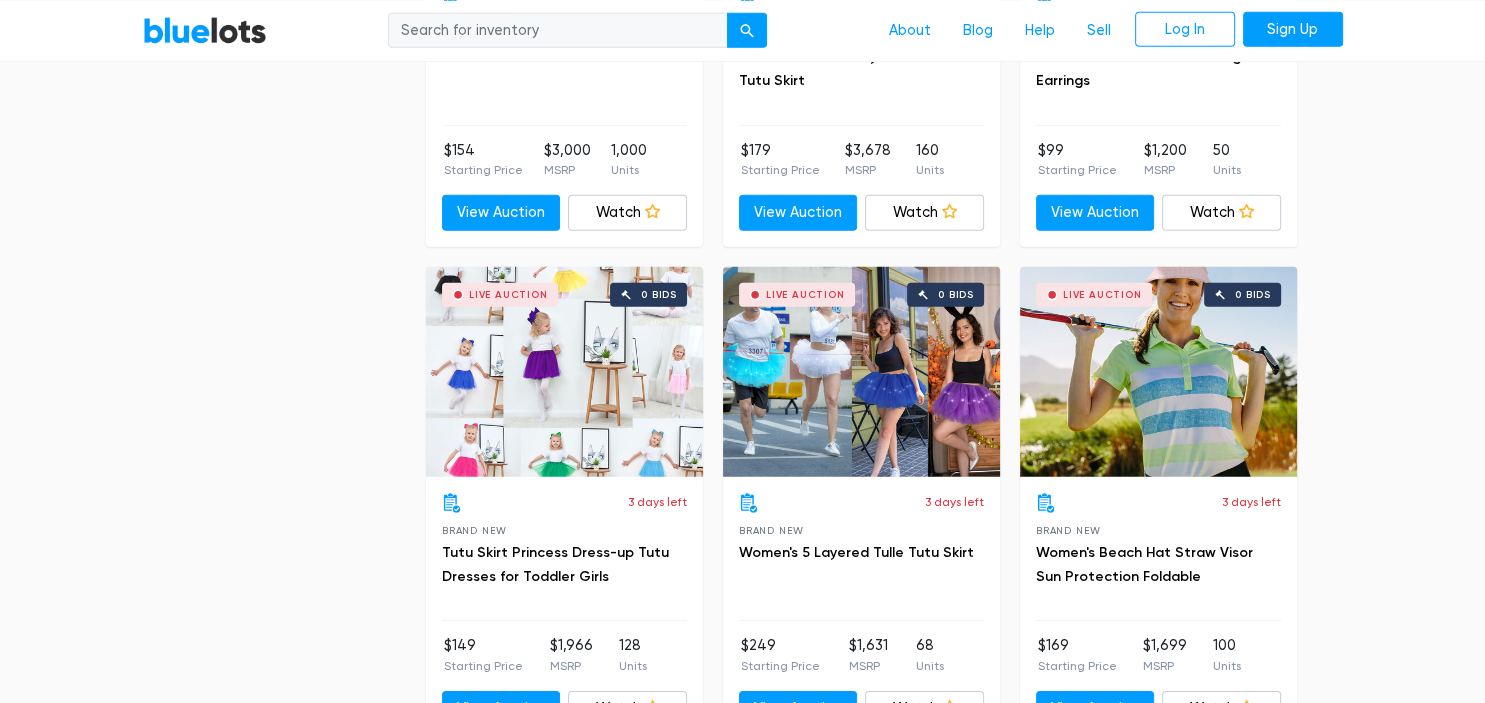 click on "Live Auction
0 bids" at bounding box center (861, 372) 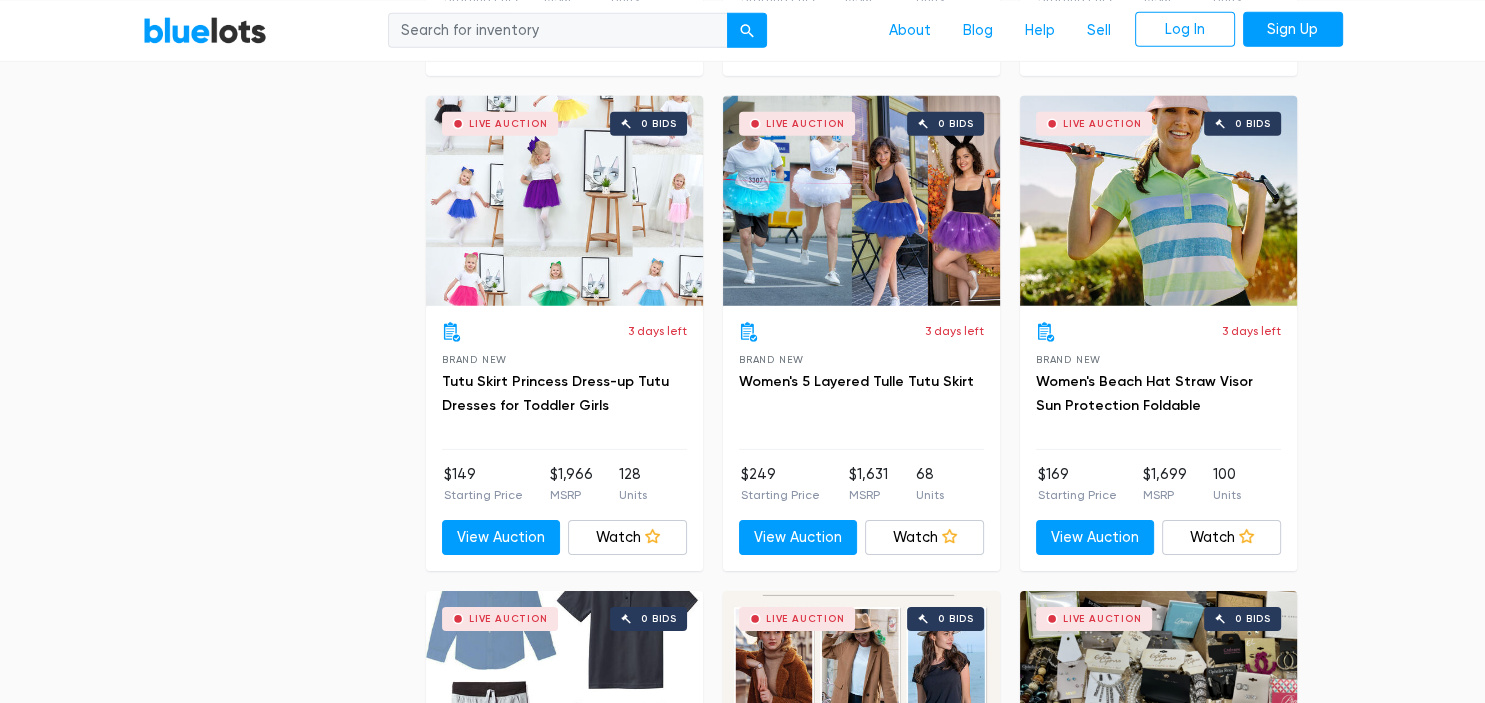 scroll, scrollTop: 5990, scrollLeft: 0, axis: vertical 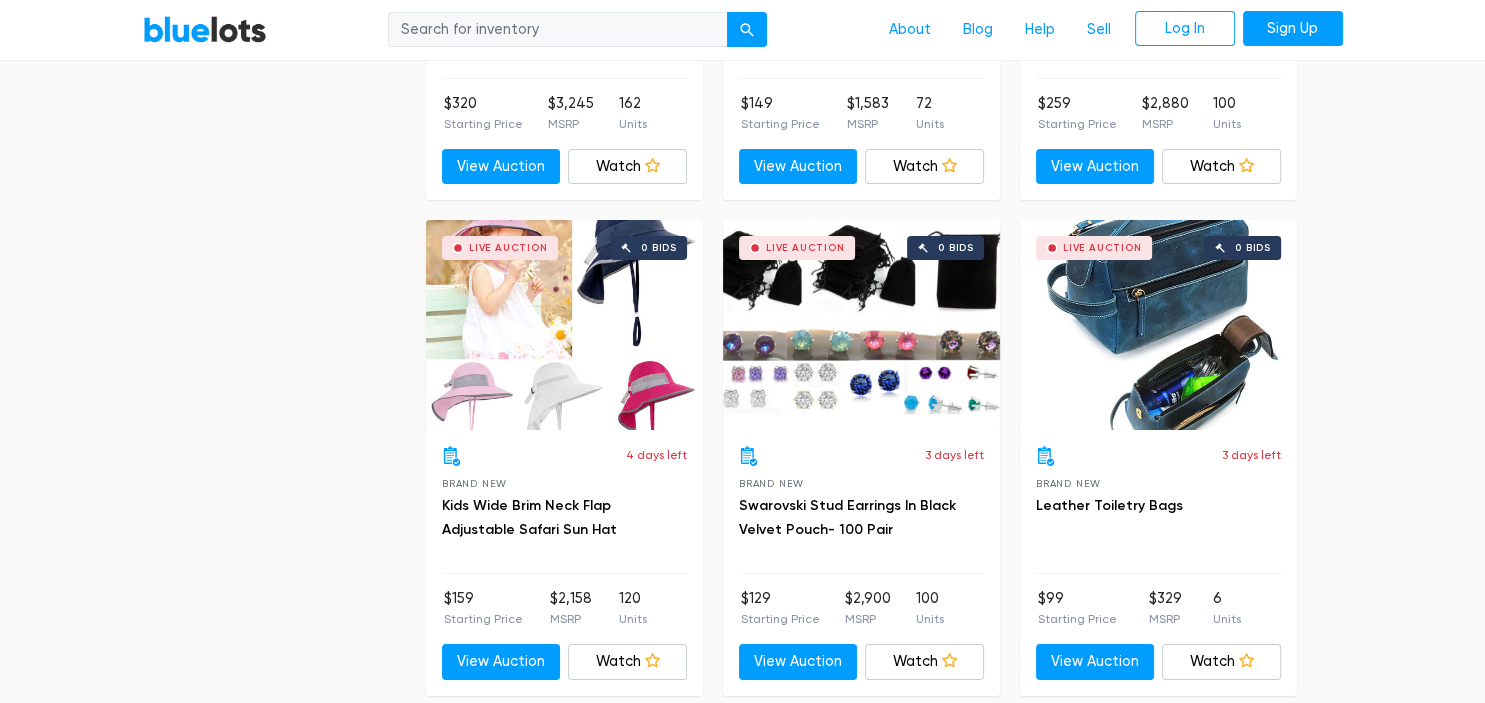 click on "Live Auction
0 bids" at bounding box center [1158, 325] 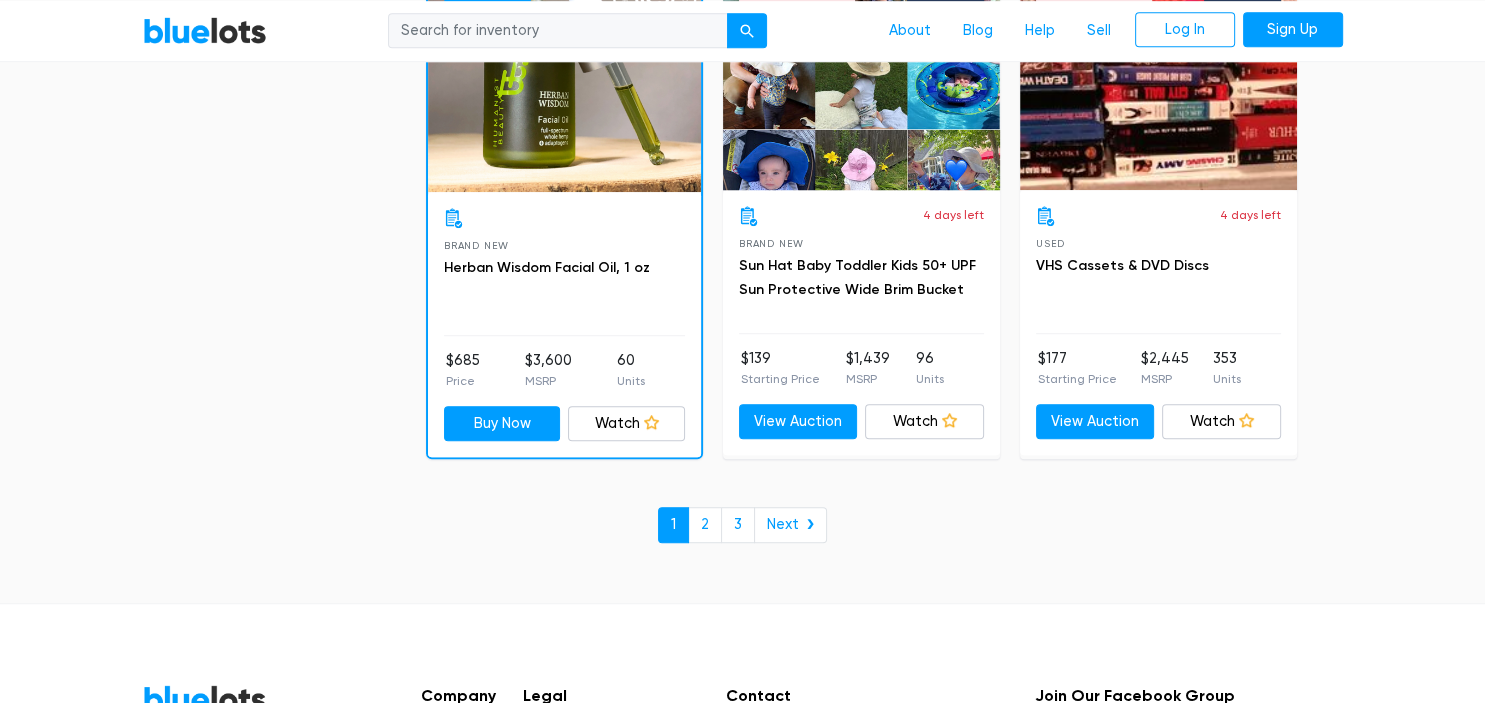 scroll, scrollTop: 8640, scrollLeft: 0, axis: vertical 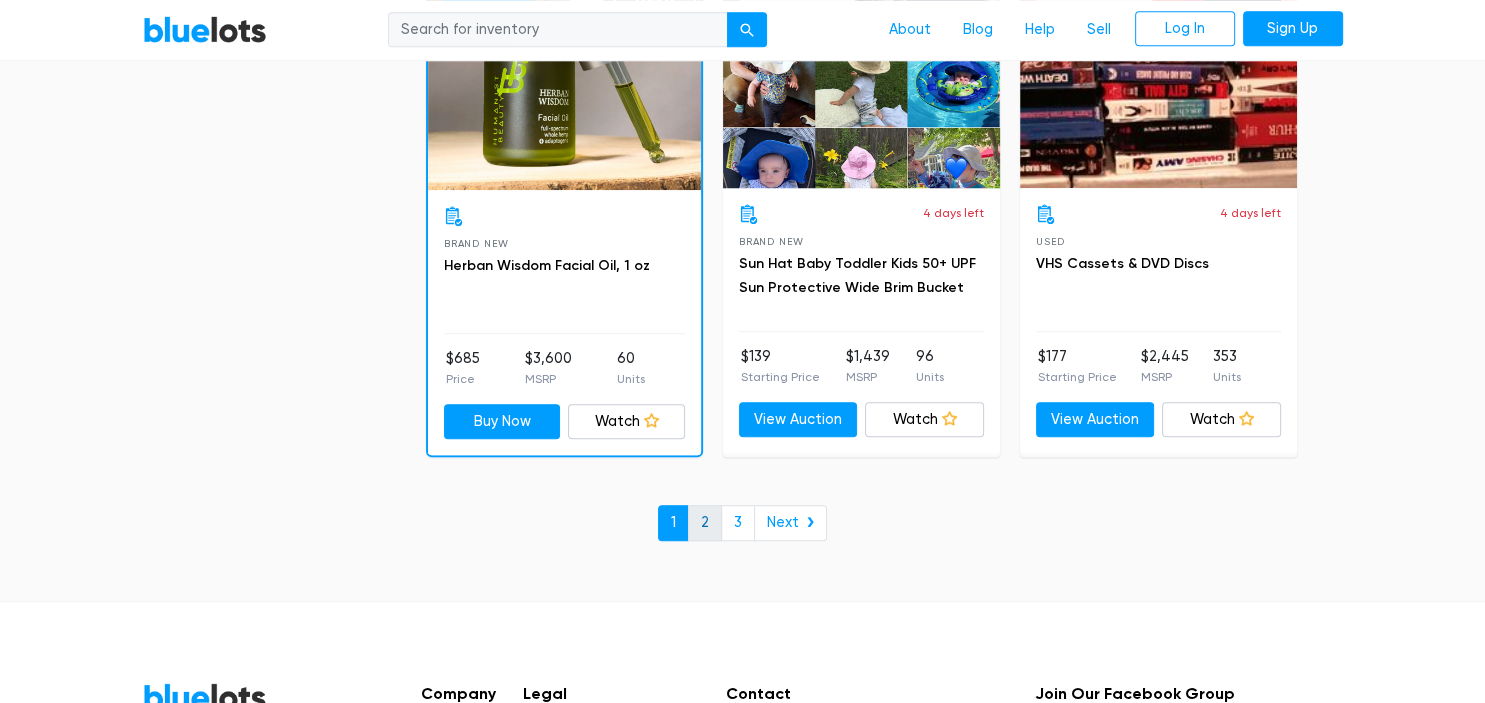 click on "2" at bounding box center (705, 523) 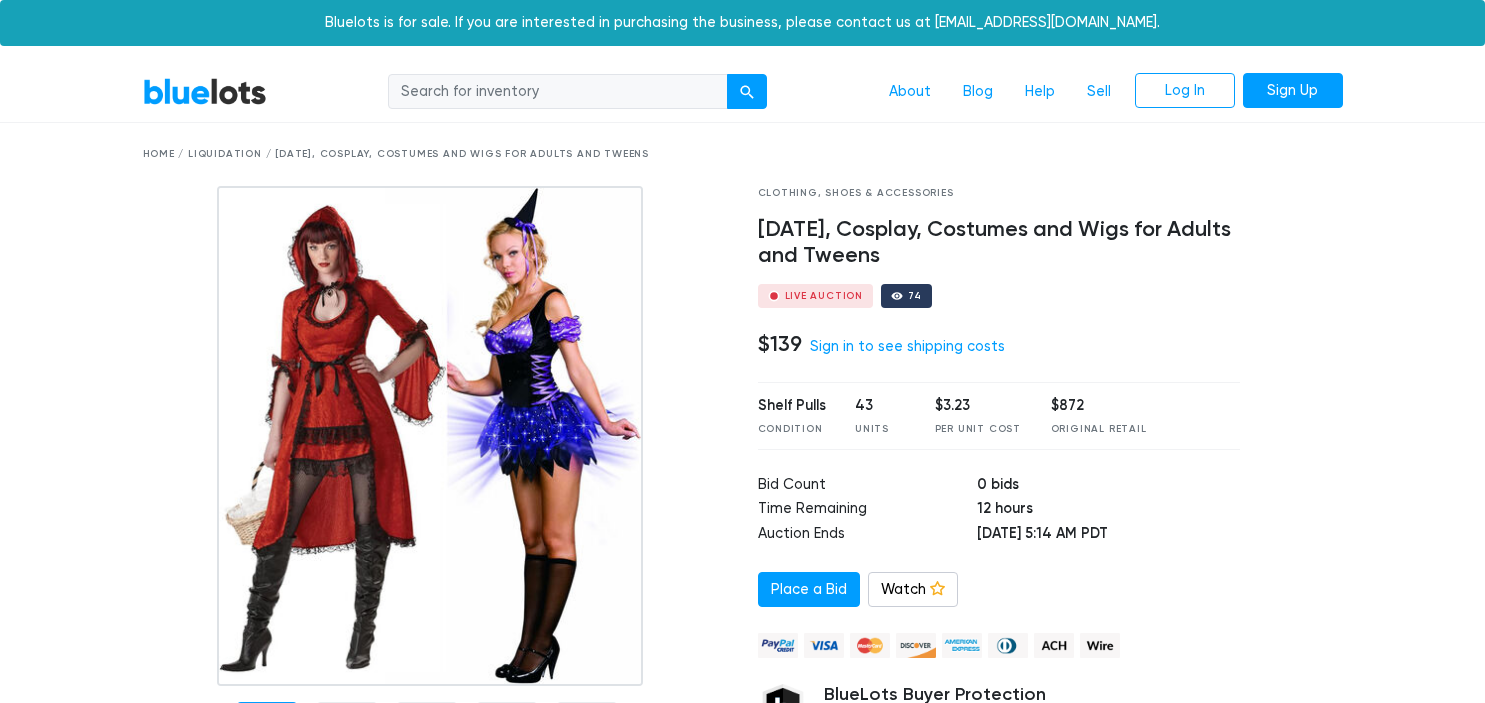 scroll, scrollTop: 0, scrollLeft: 0, axis: both 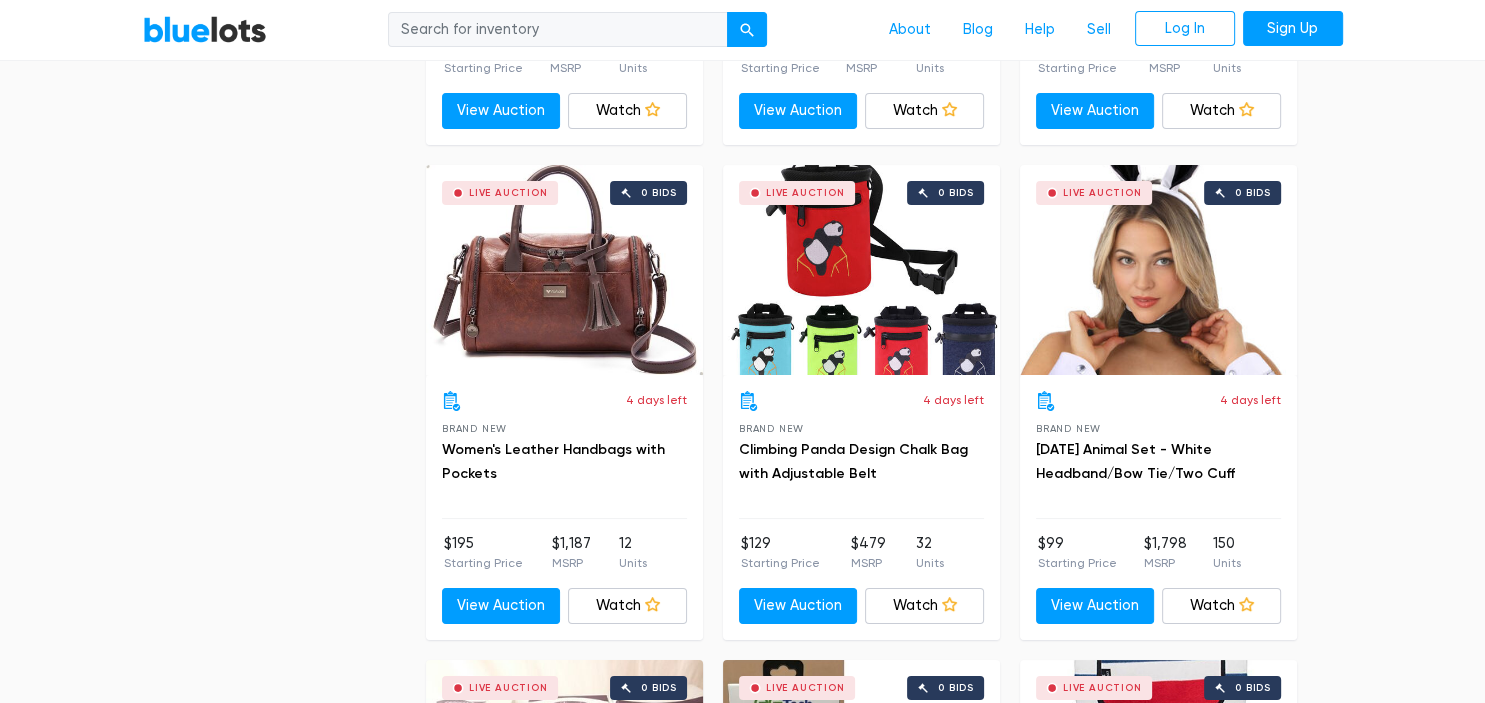 click on "Brand New" at bounding box center (1068, 428) 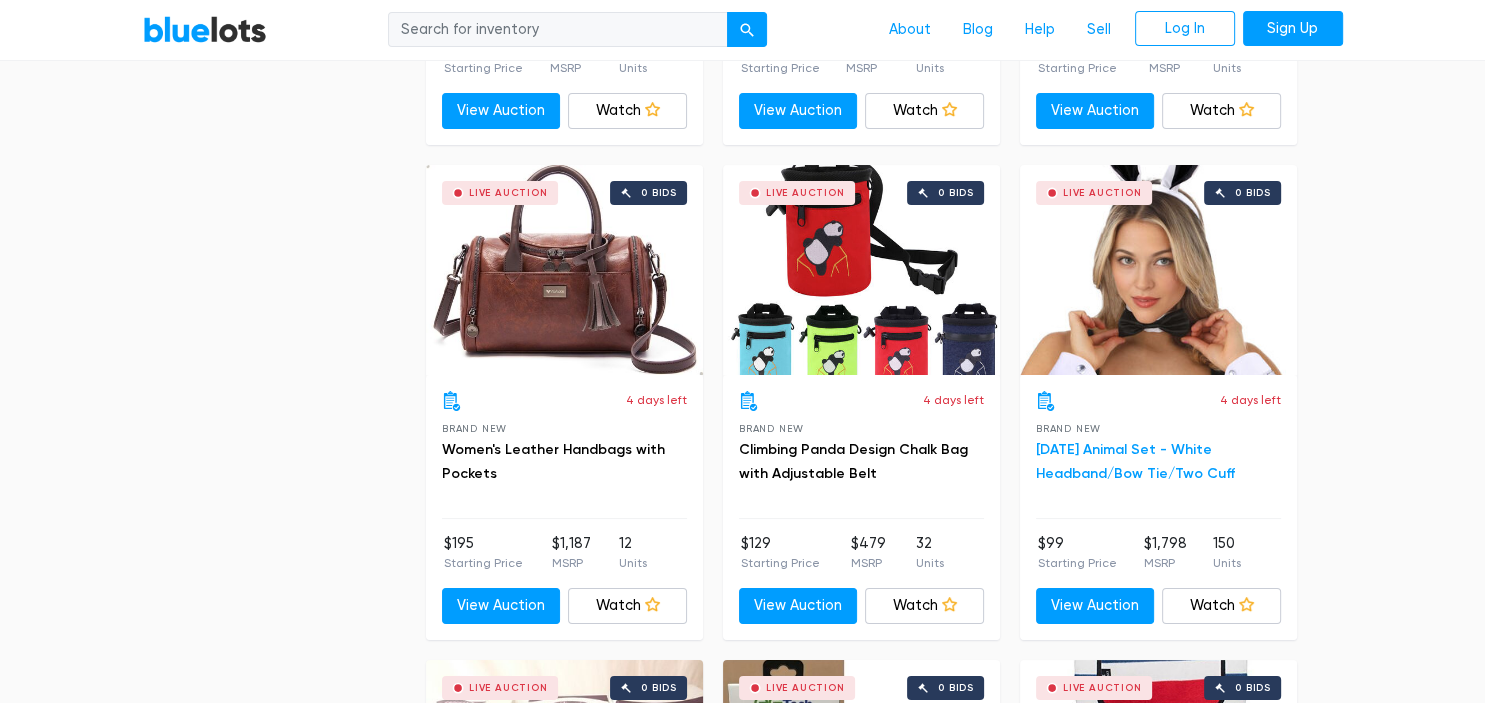 click on "Halloween  Animal Set - White Headband/Bow Tie/Two Cuff" at bounding box center [1135, 461] 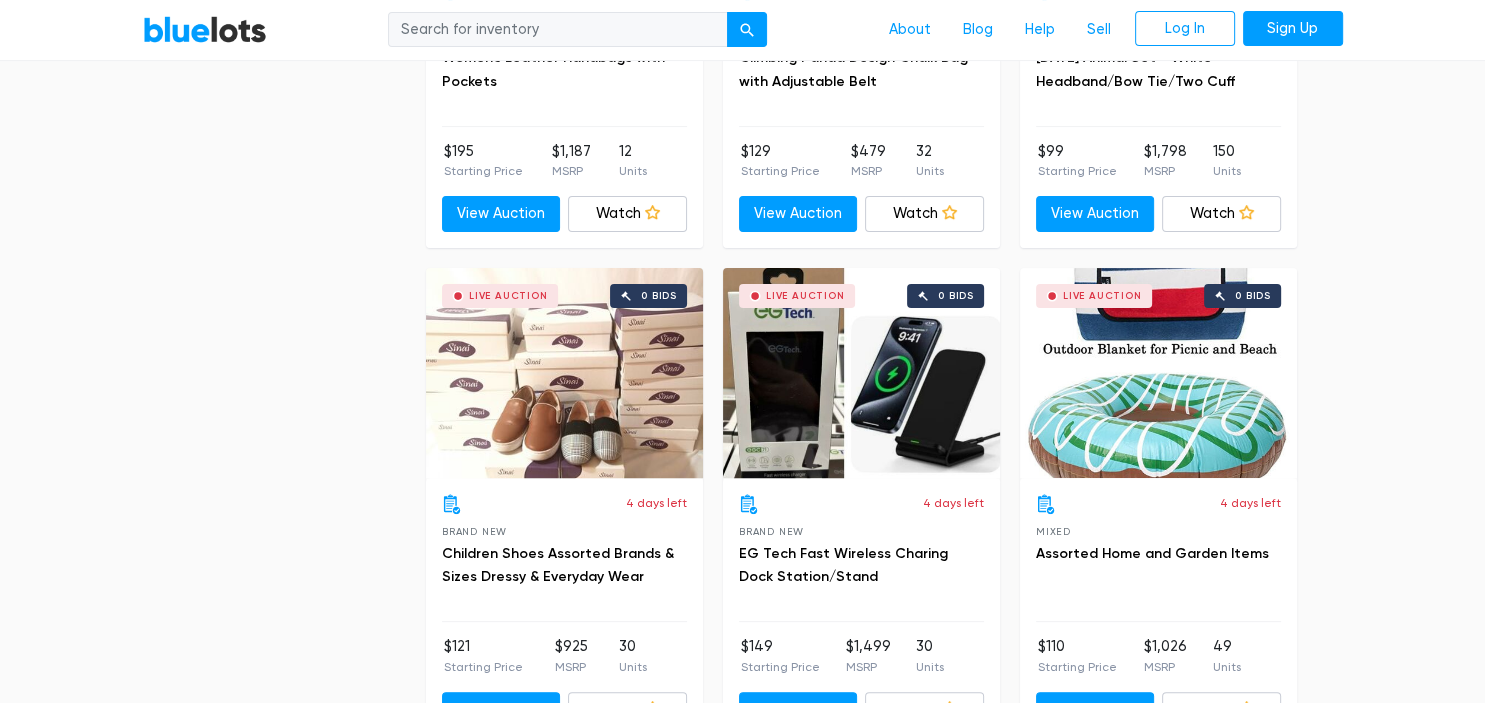 scroll, scrollTop: 7948, scrollLeft: 0, axis: vertical 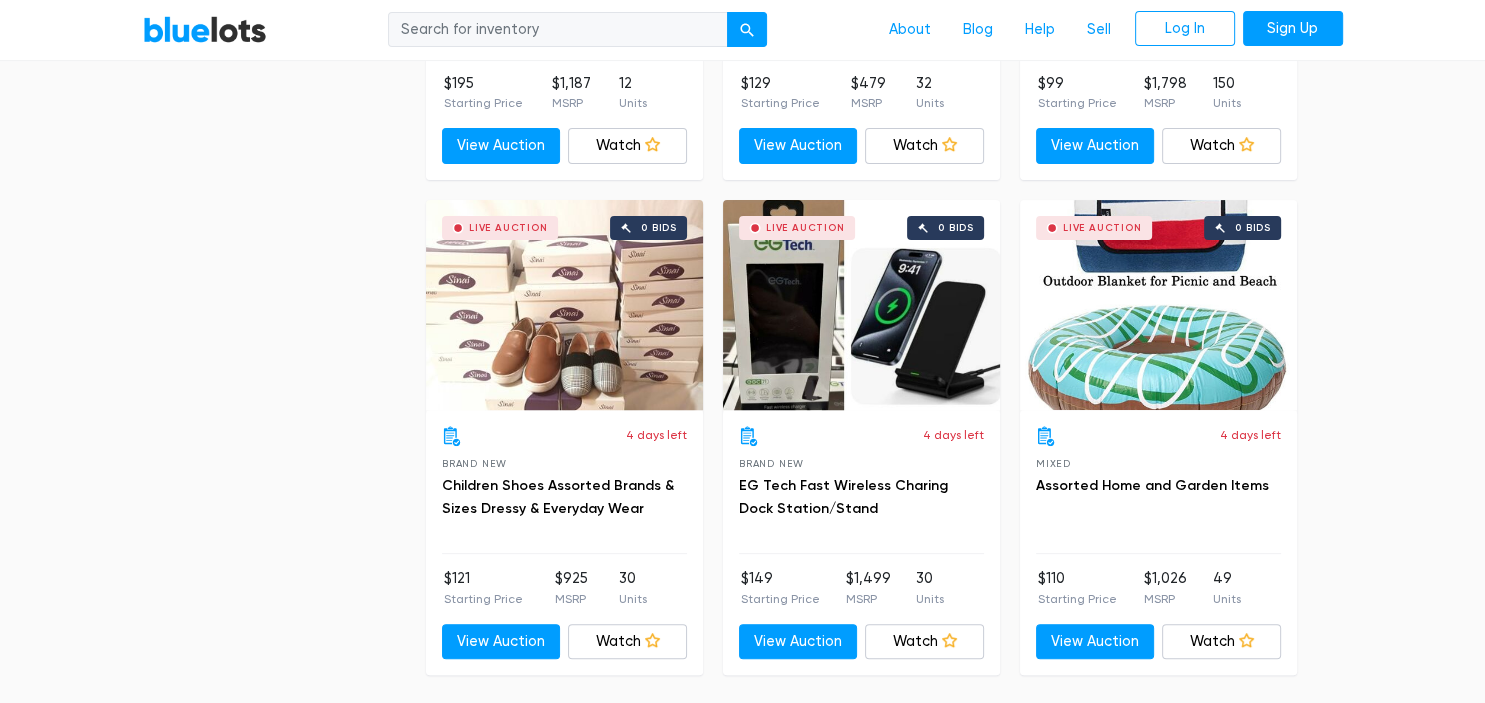 click on "Live Auction
0 bids" at bounding box center (1158, 305) 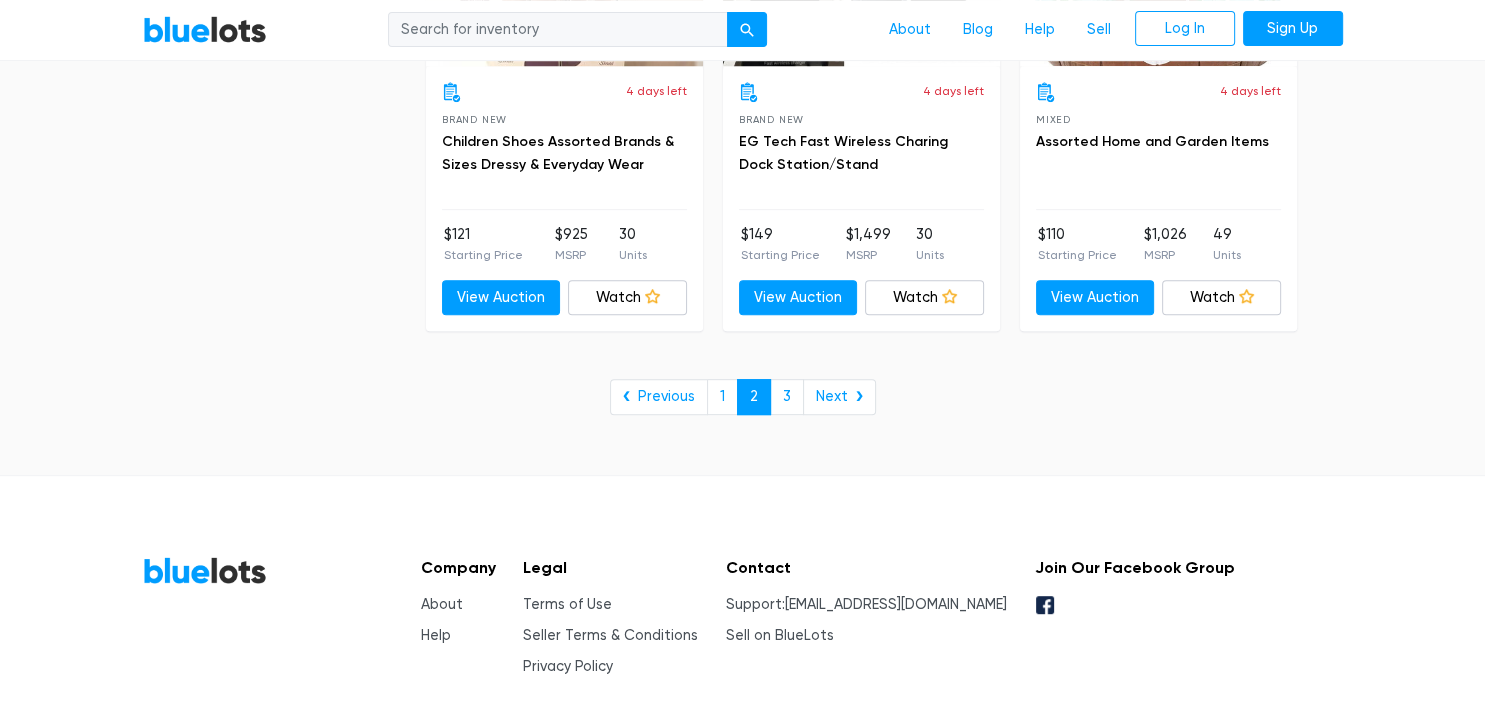 scroll, scrollTop: 8294, scrollLeft: 0, axis: vertical 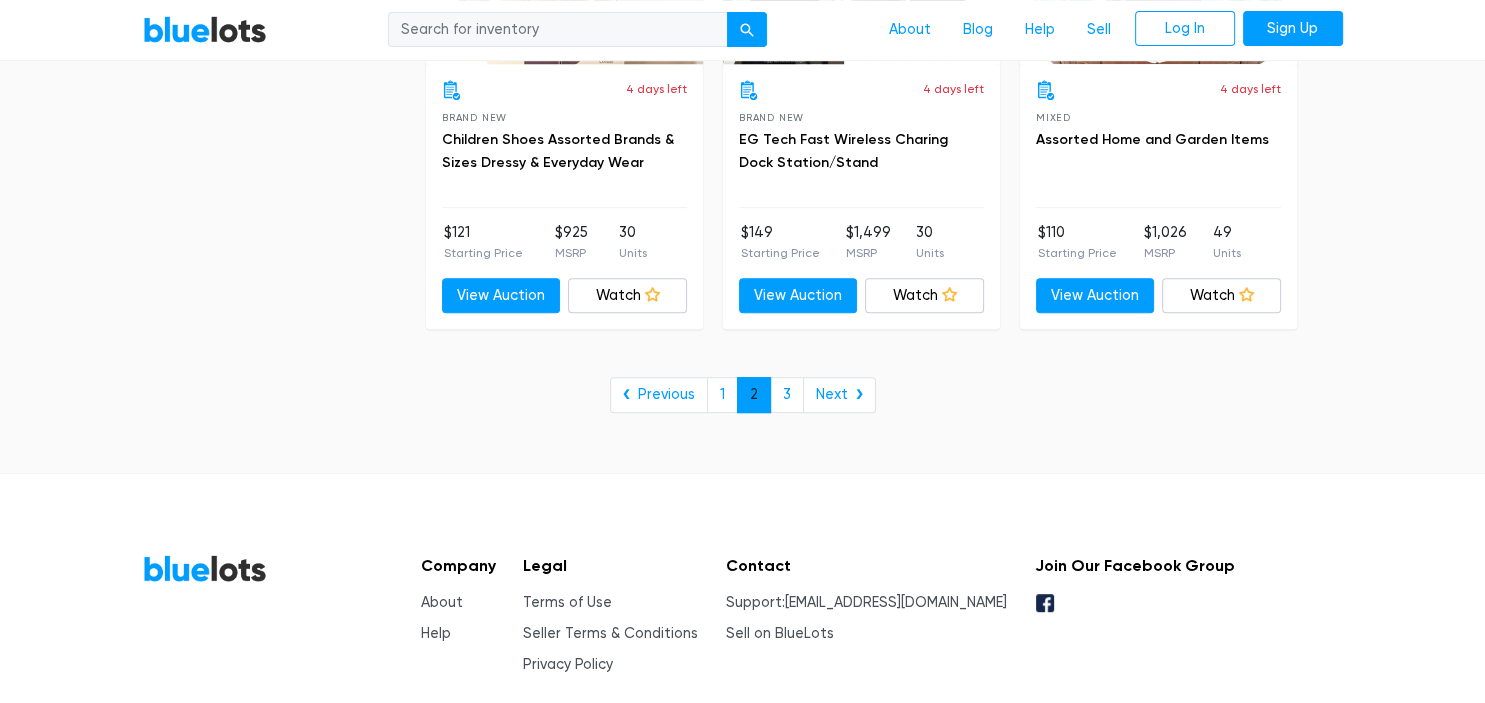 click on "2" at bounding box center (754, 395) 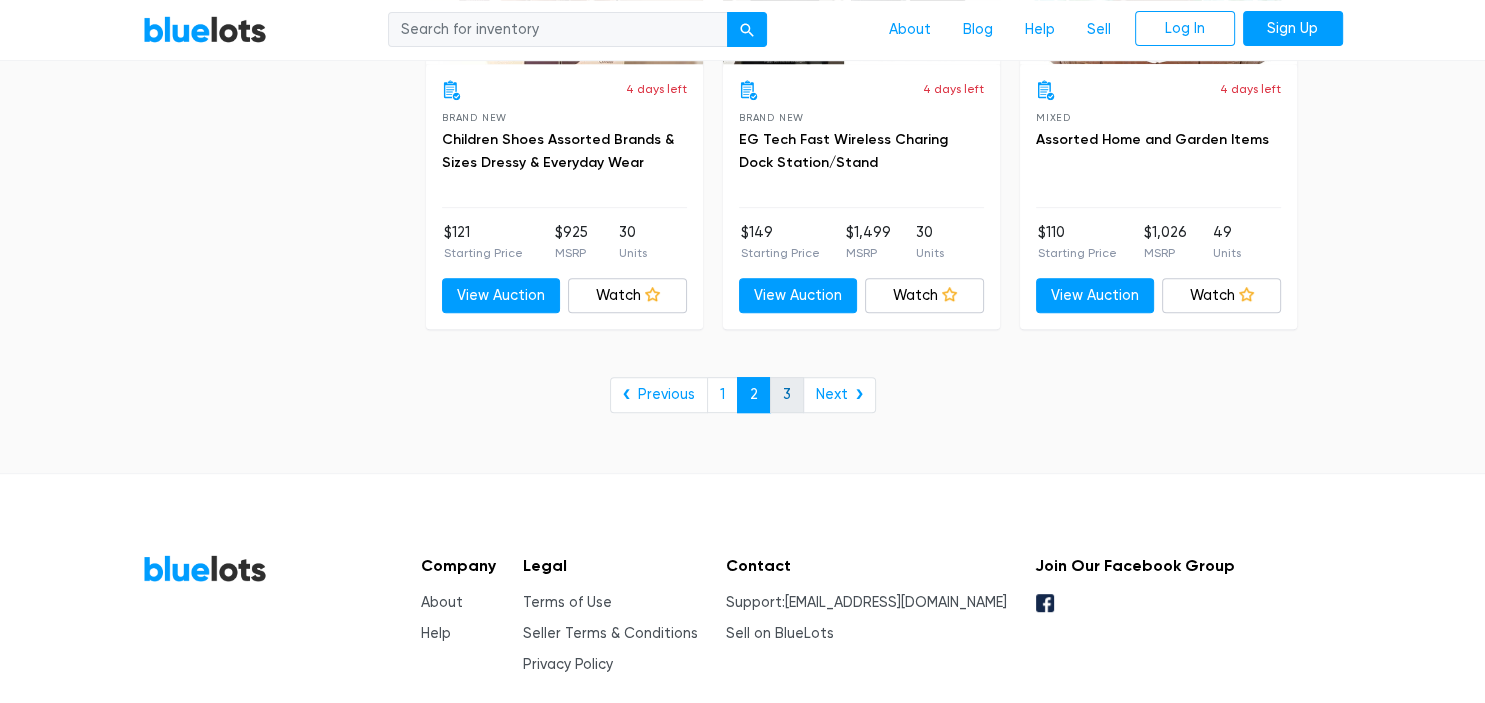 click on "3" at bounding box center [787, 395] 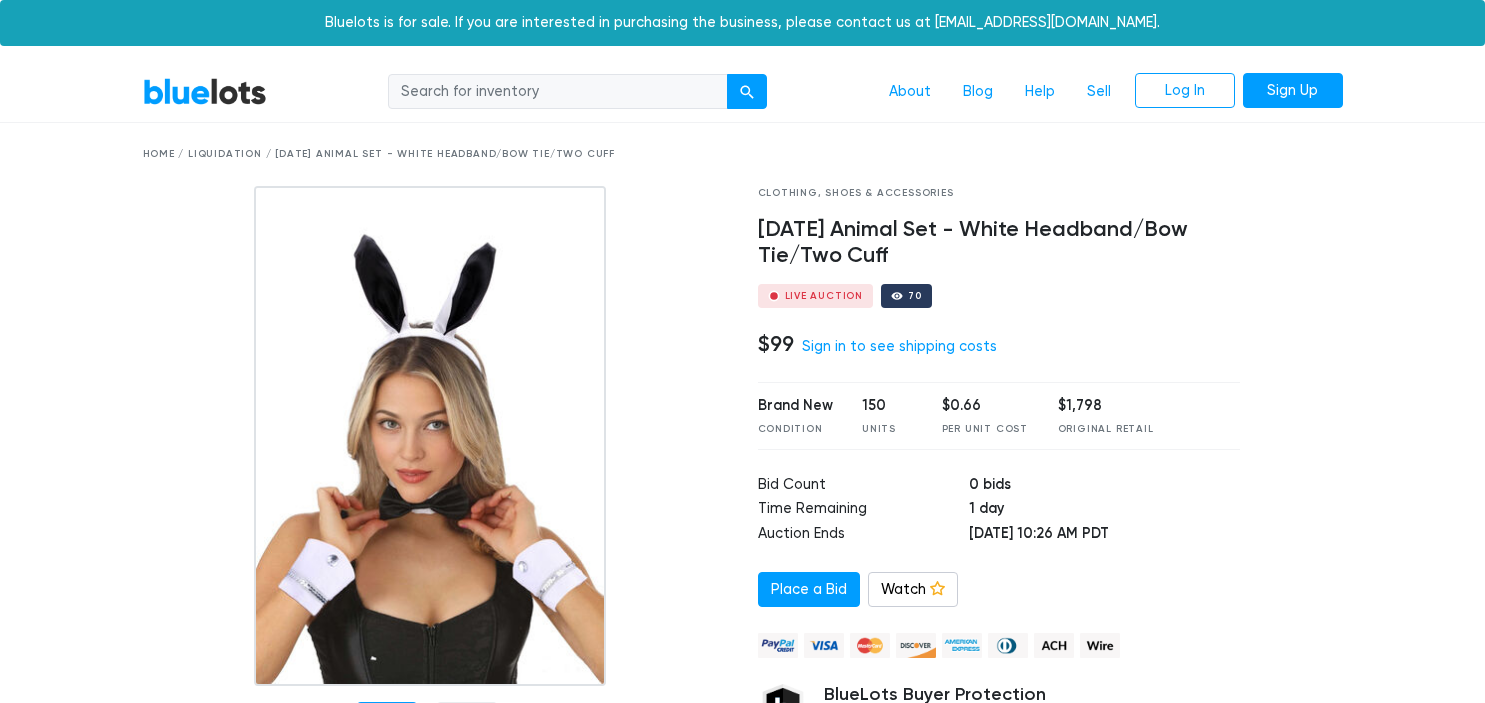 scroll, scrollTop: 0, scrollLeft: 0, axis: both 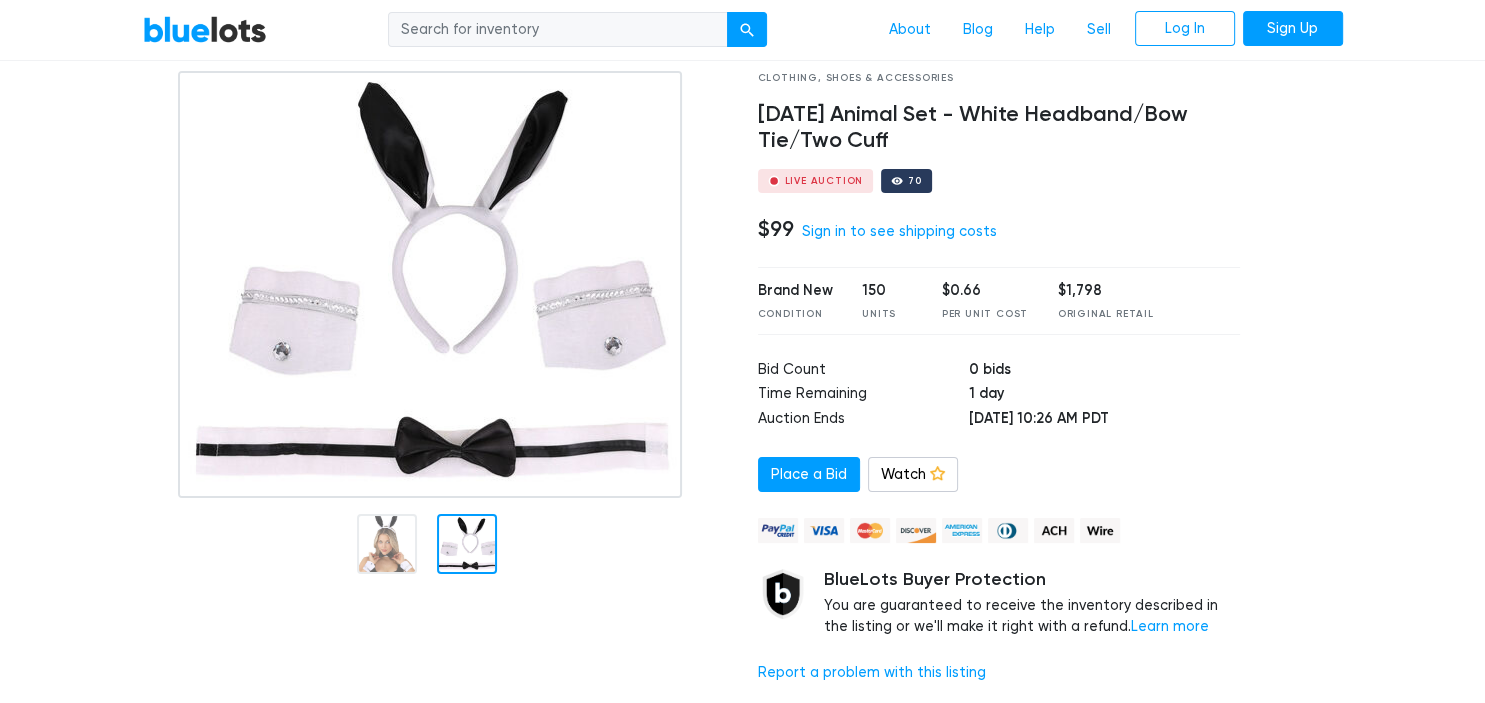 click at bounding box center [435, 385] 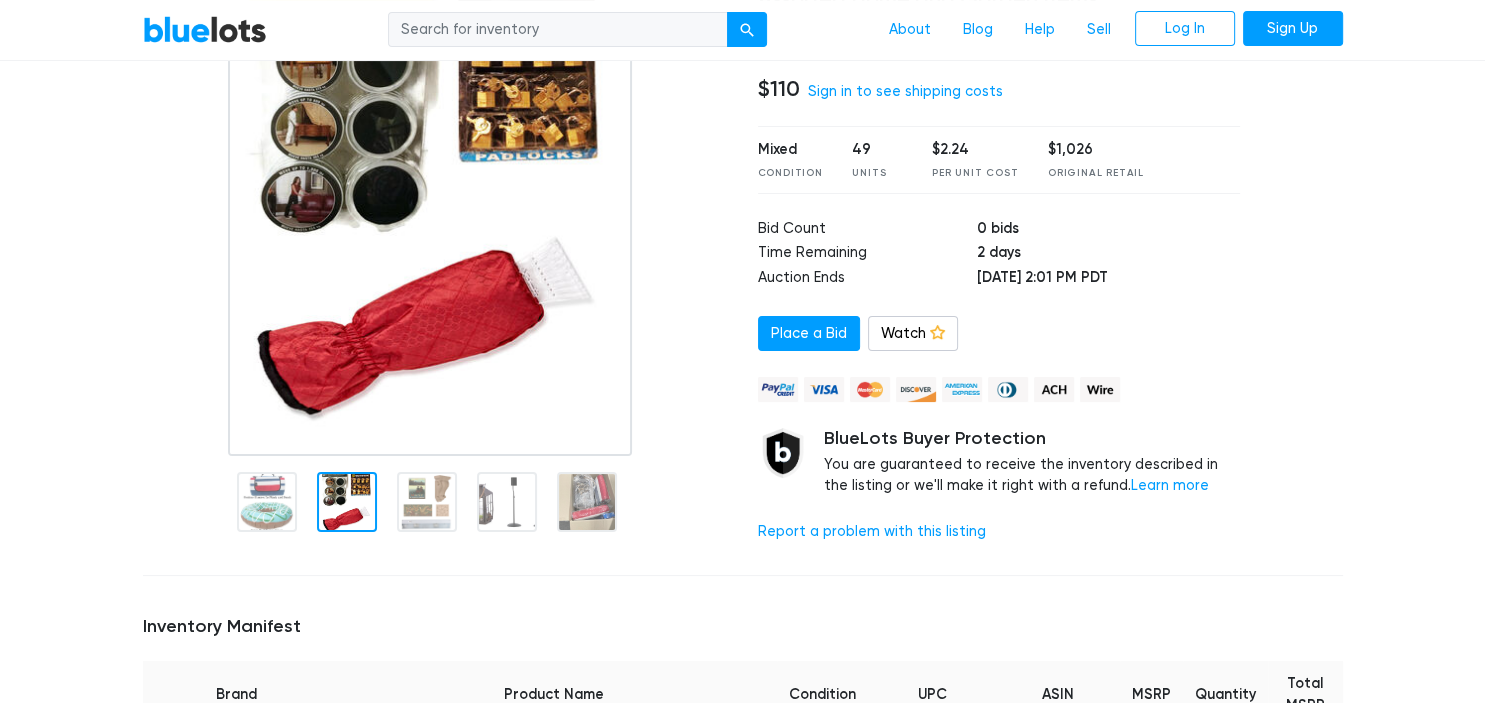 scroll, scrollTop: 115, scrollLeft: 0, axis: vertical 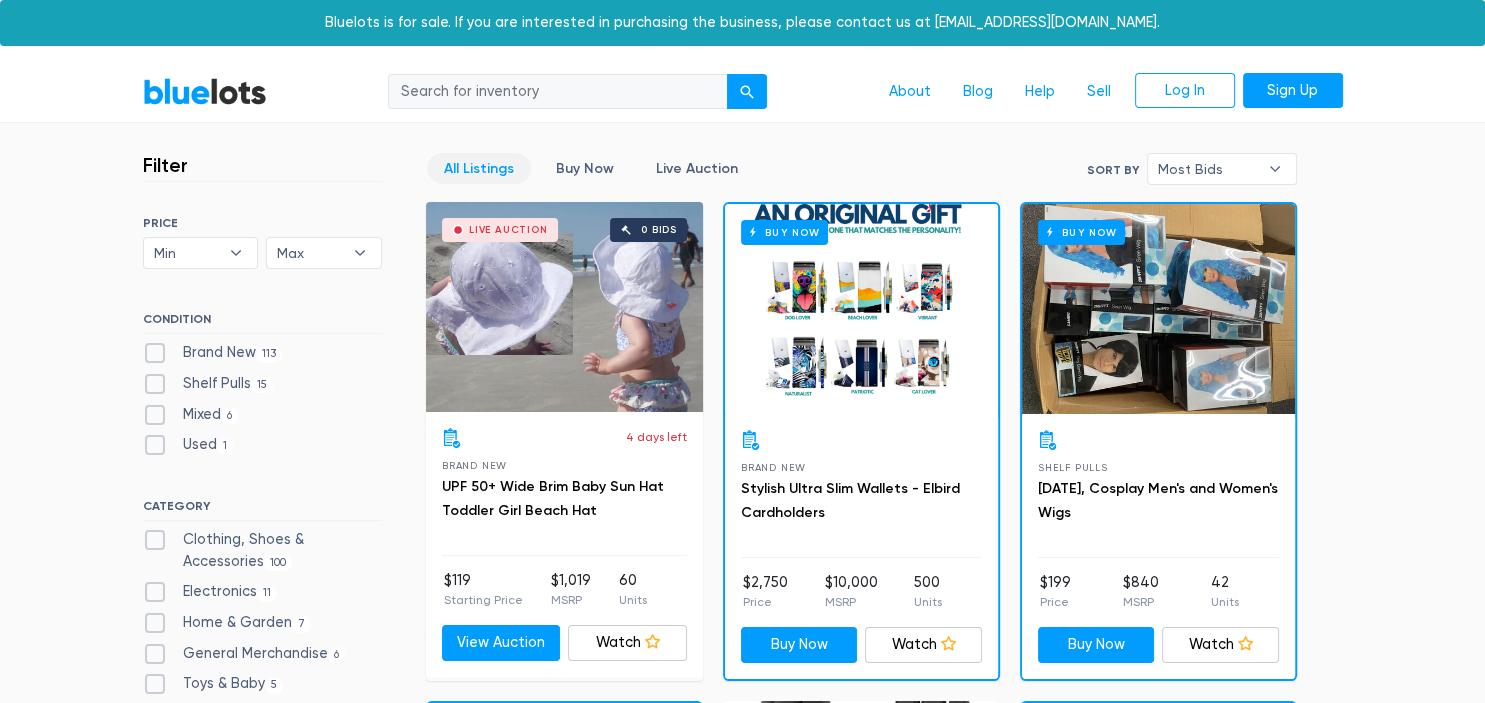 click on "Live Auction
0 bids" at bounding box center [564, 307] 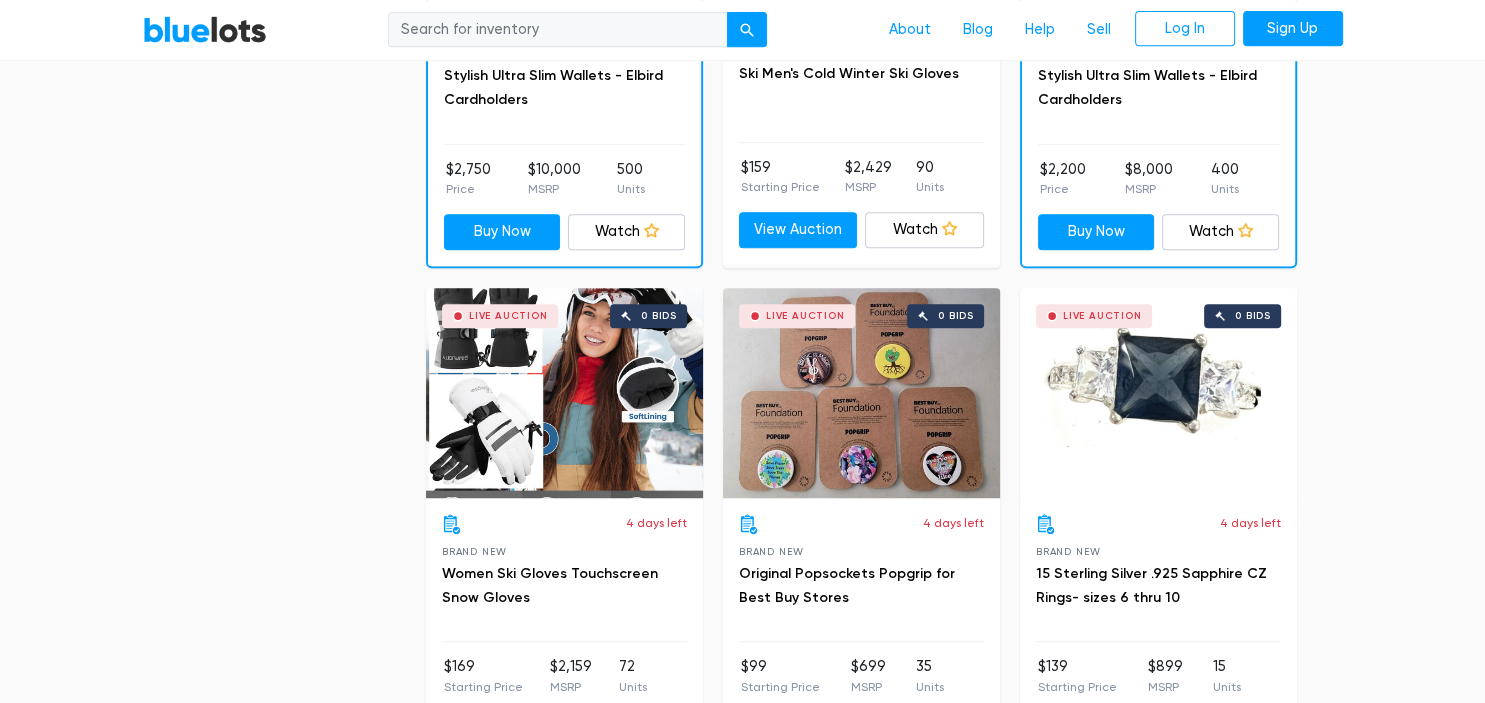 scroll, scrollTop: 921, scrollLeft: 0, axis: vertical 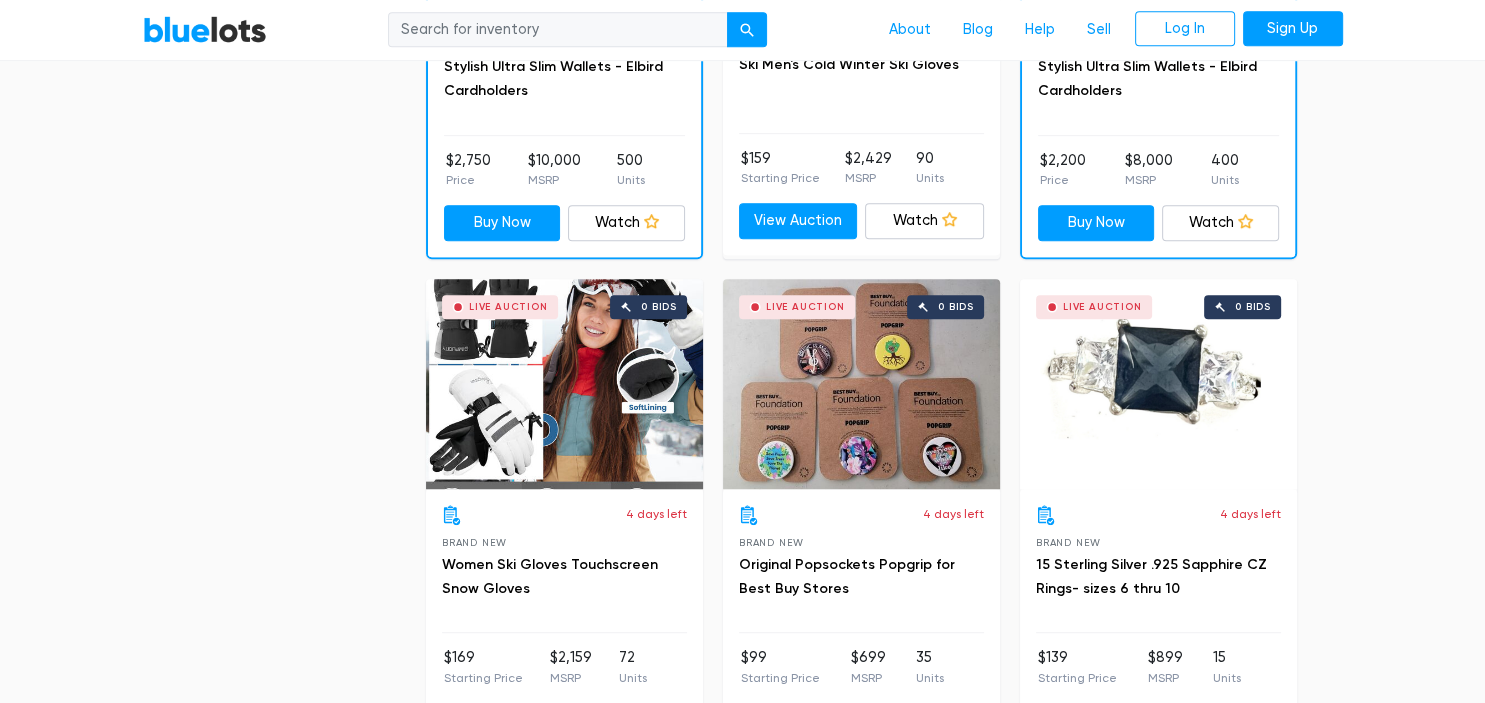 click on "Live Auction
0 bids" at bounding box center (1158, 384) 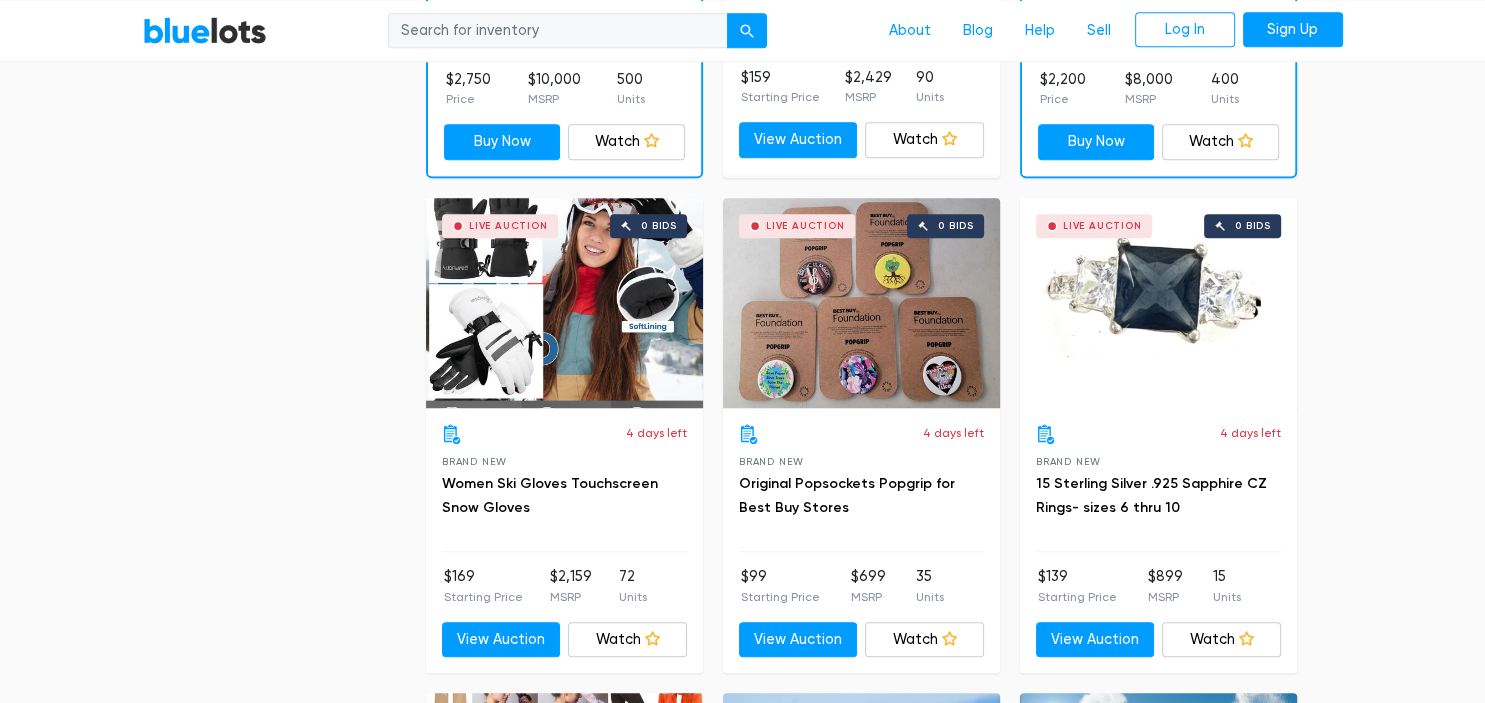 scroll, scrollTop: 1152, scrollLeft: 0, axis: vertical 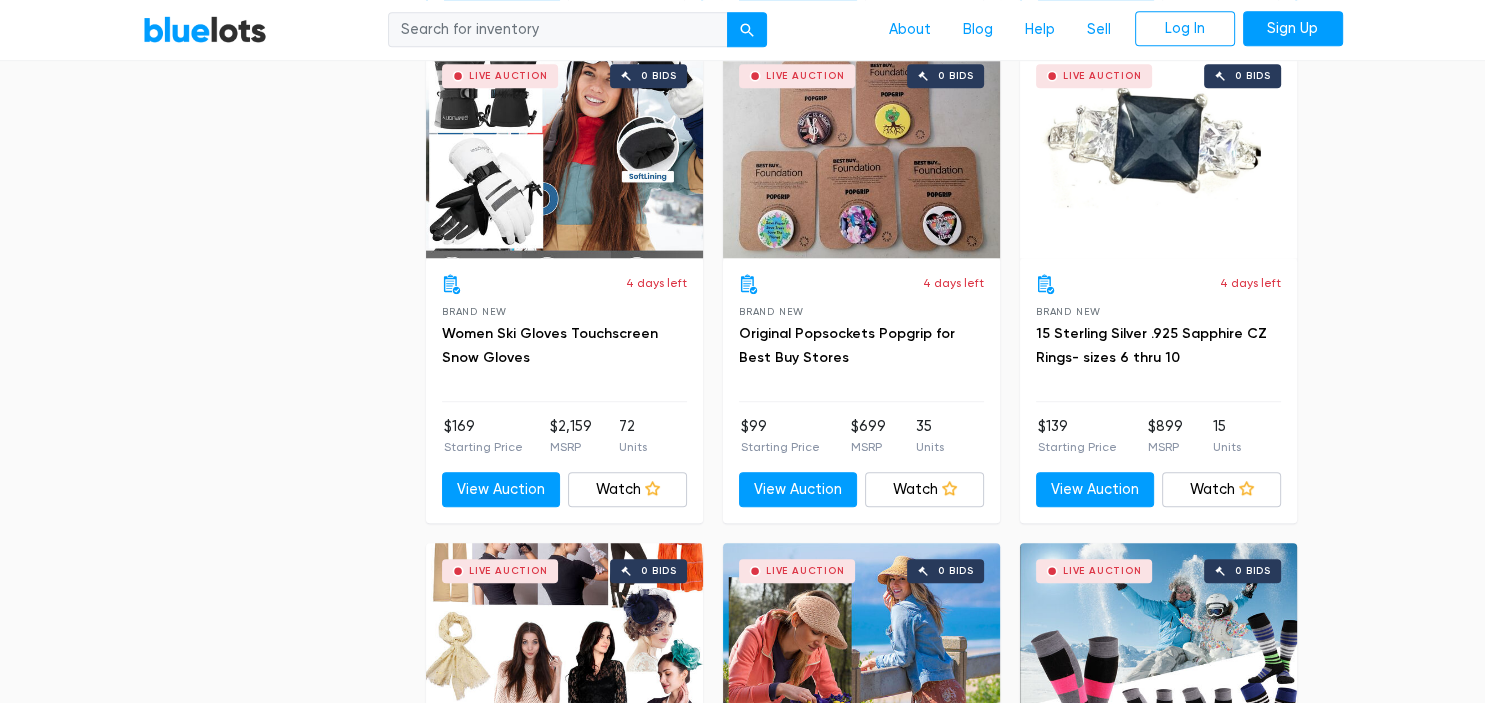 click on "Live Auction
0 bids" at bounding box center [564, 153] 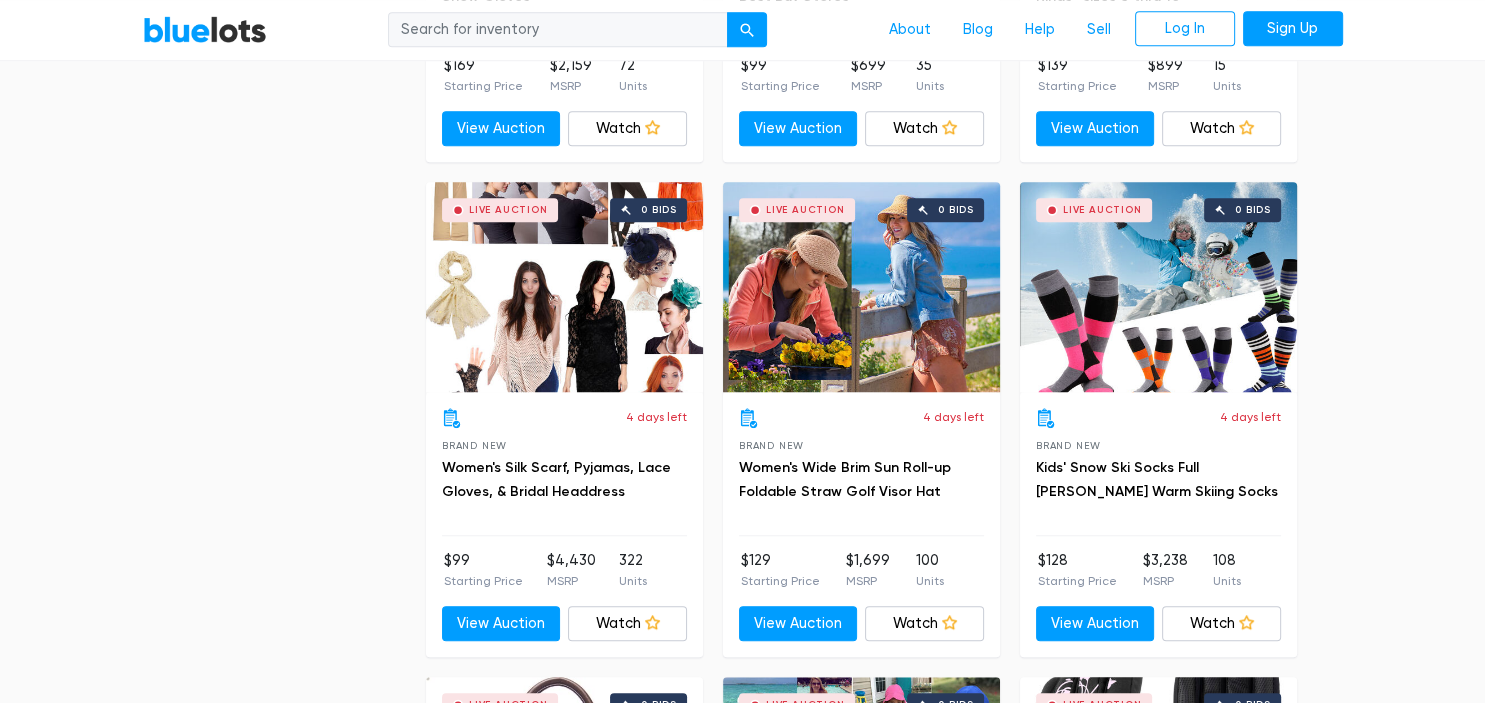 scroll, scrollTop: 1612, scrollLeft: 0, axis: vertical 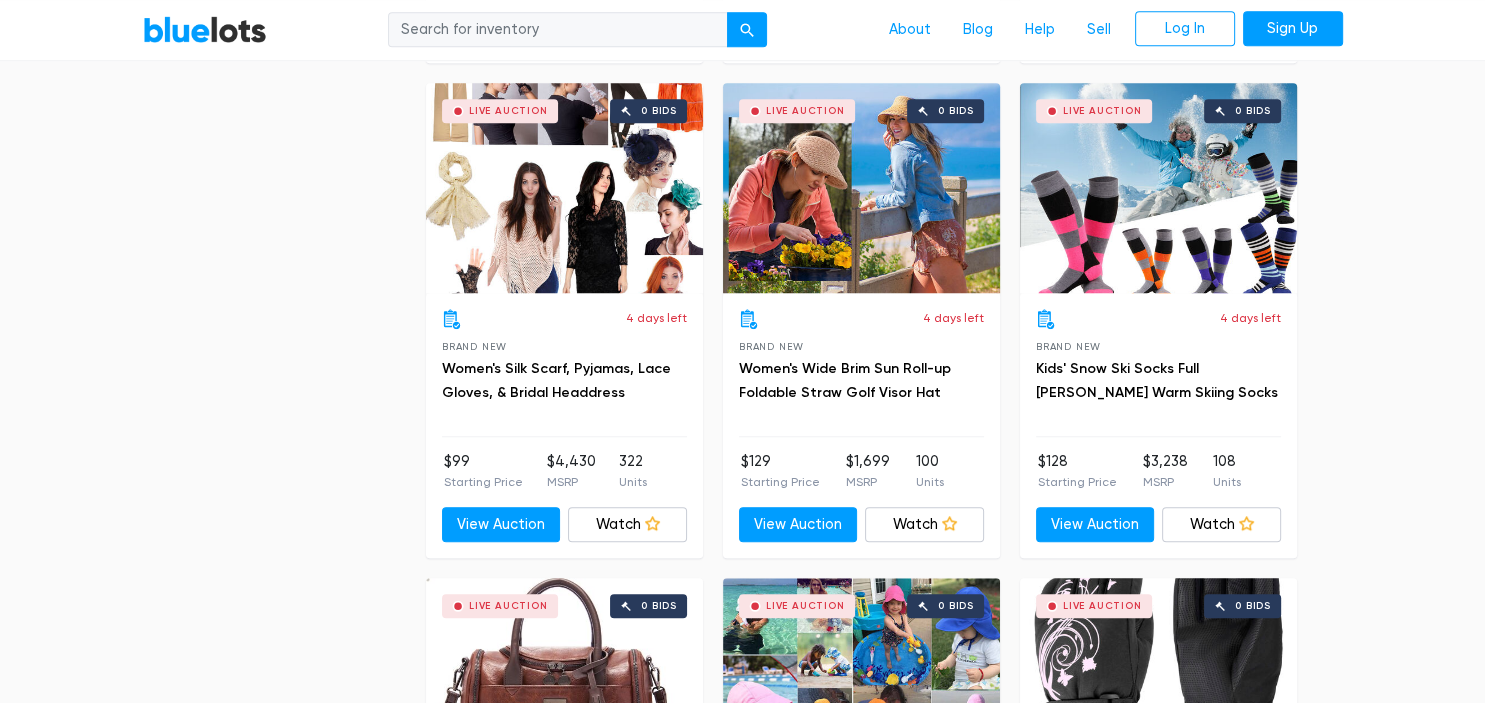 click on "Live Auction
0 bids" at bounding box center (1158, 188) 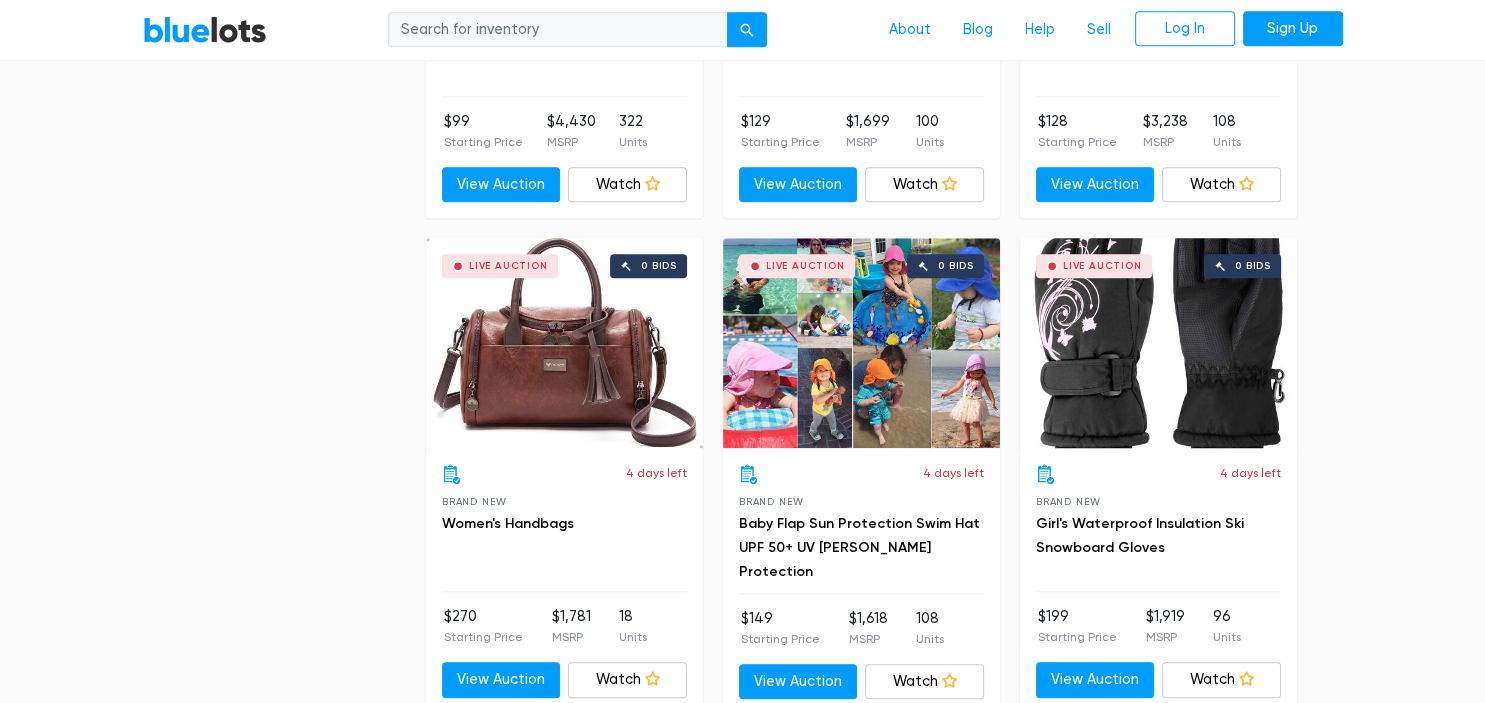 scroll, scrollTop: 1958, scrollLeft: 0, axis: vertical 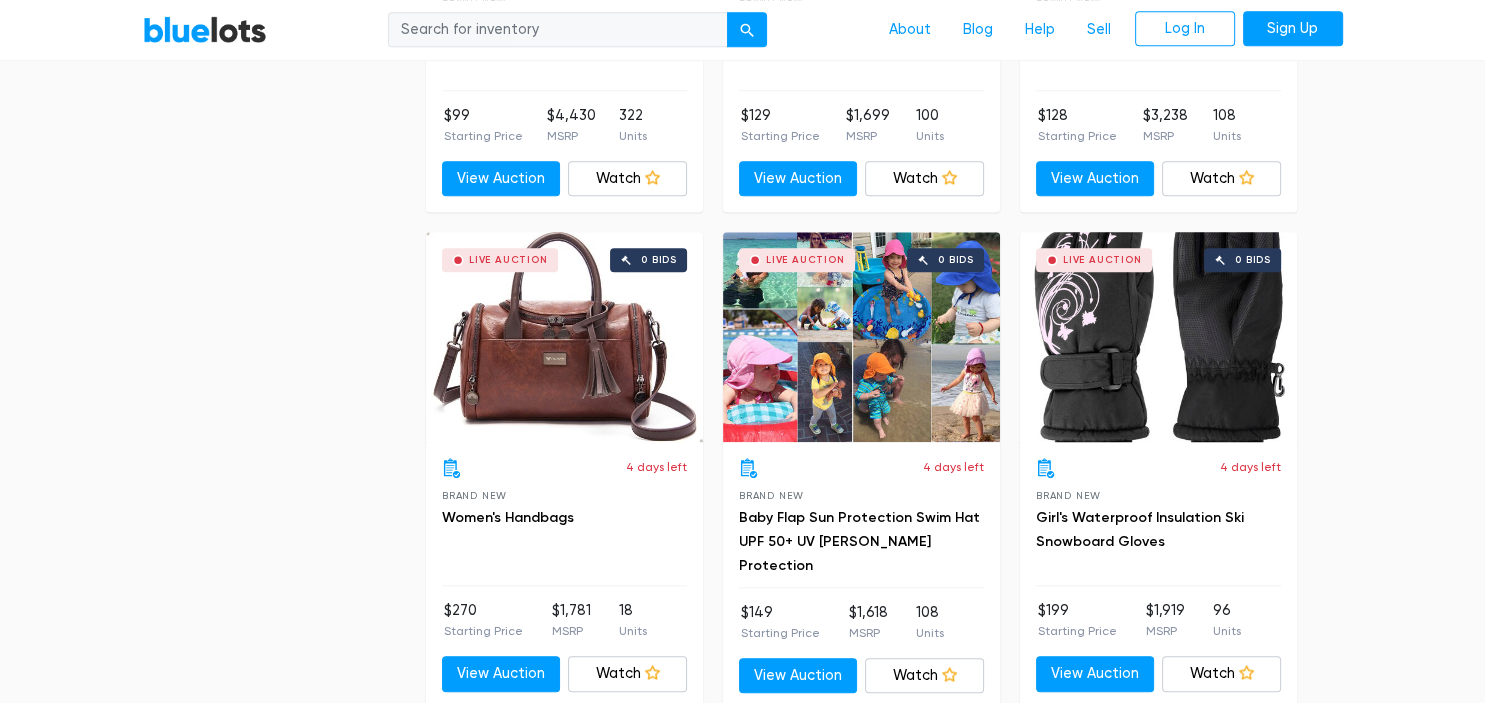 click on "Live Auction
0 bids" at bounding box center [564, 337] 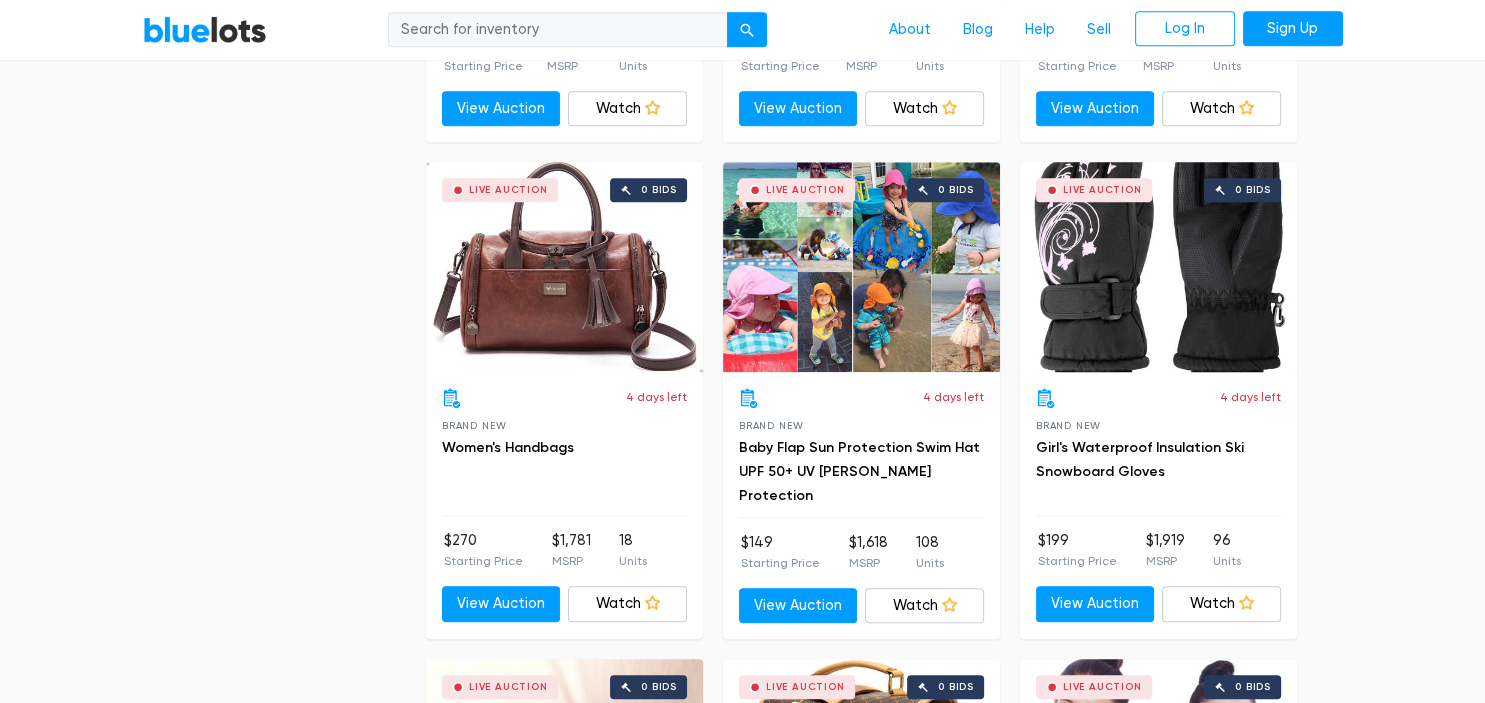 scroll, scrollTop: 2073, scrollLeft: 0, axis: vertical 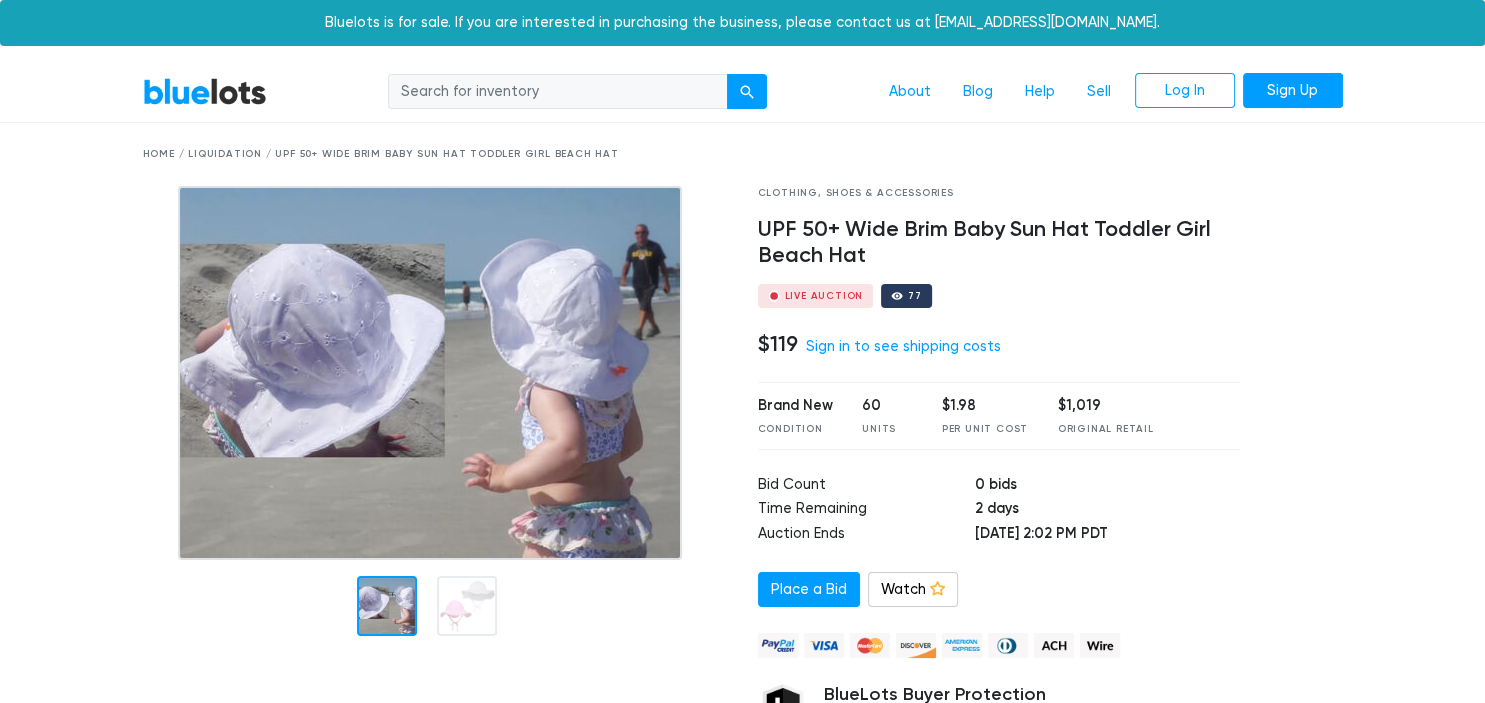 click at bounding box center [430, 373] 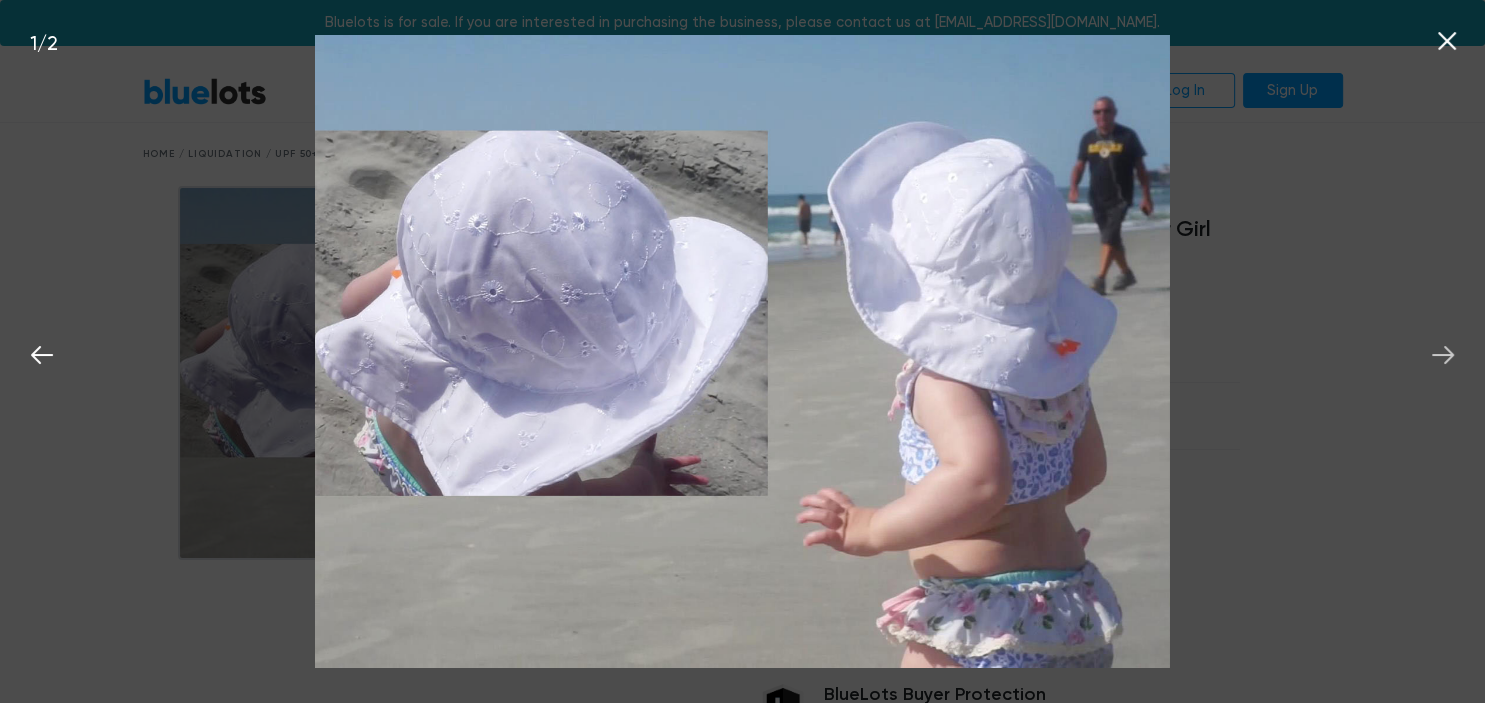 click 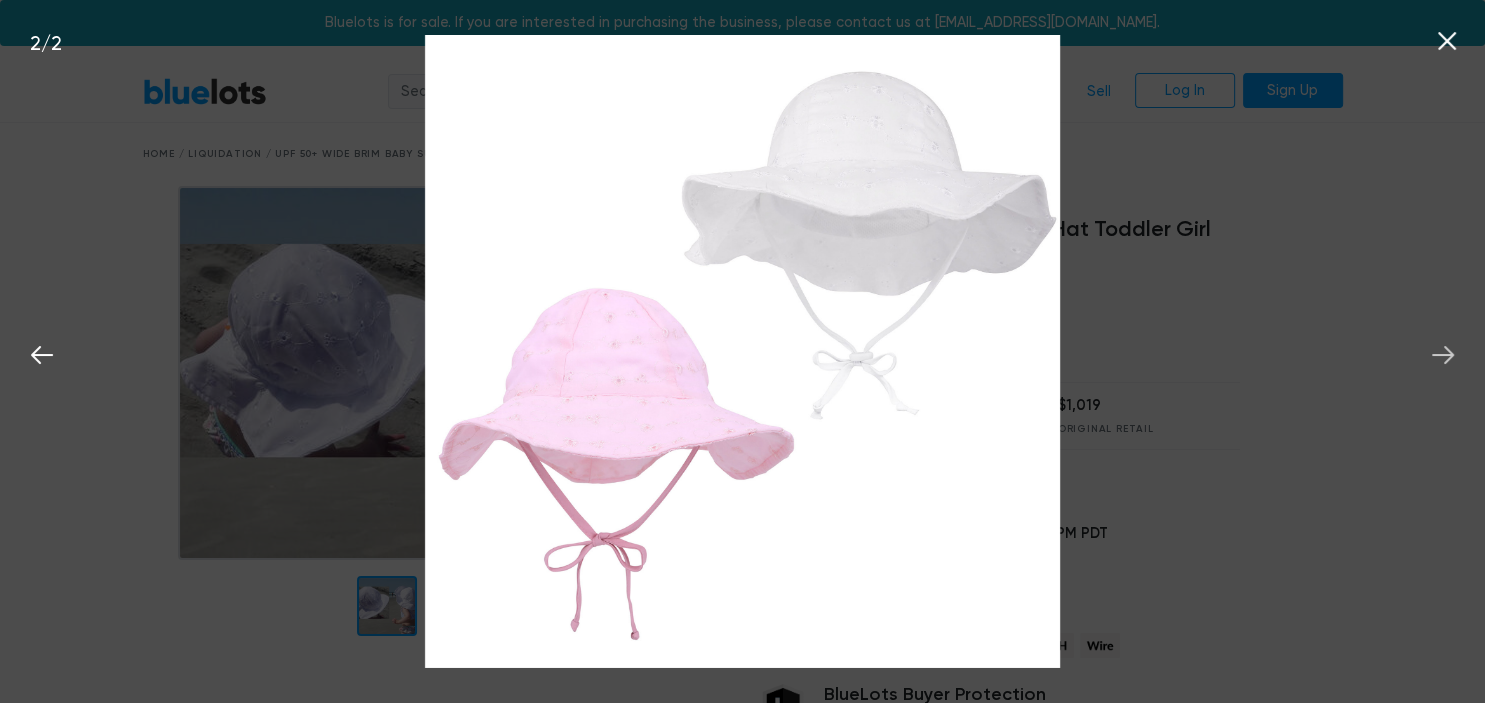 click 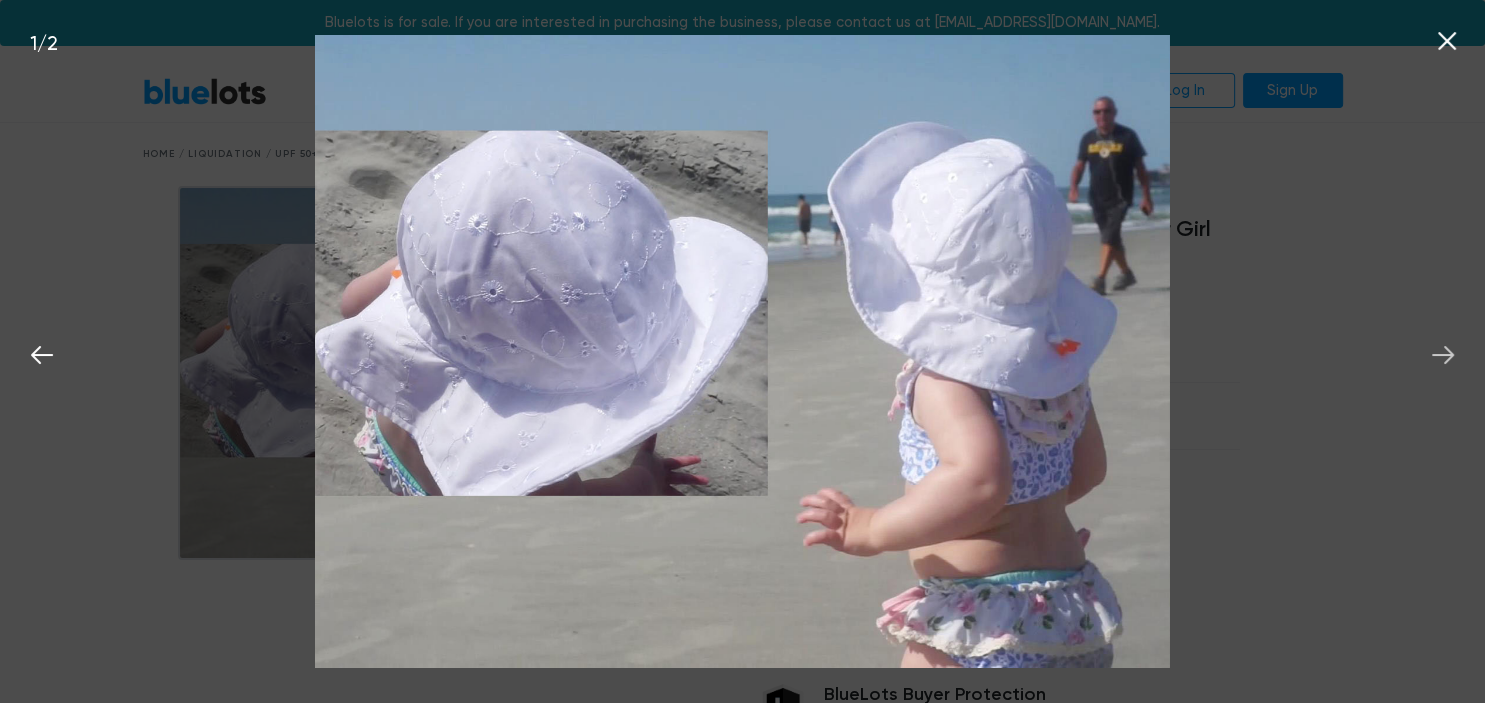 click 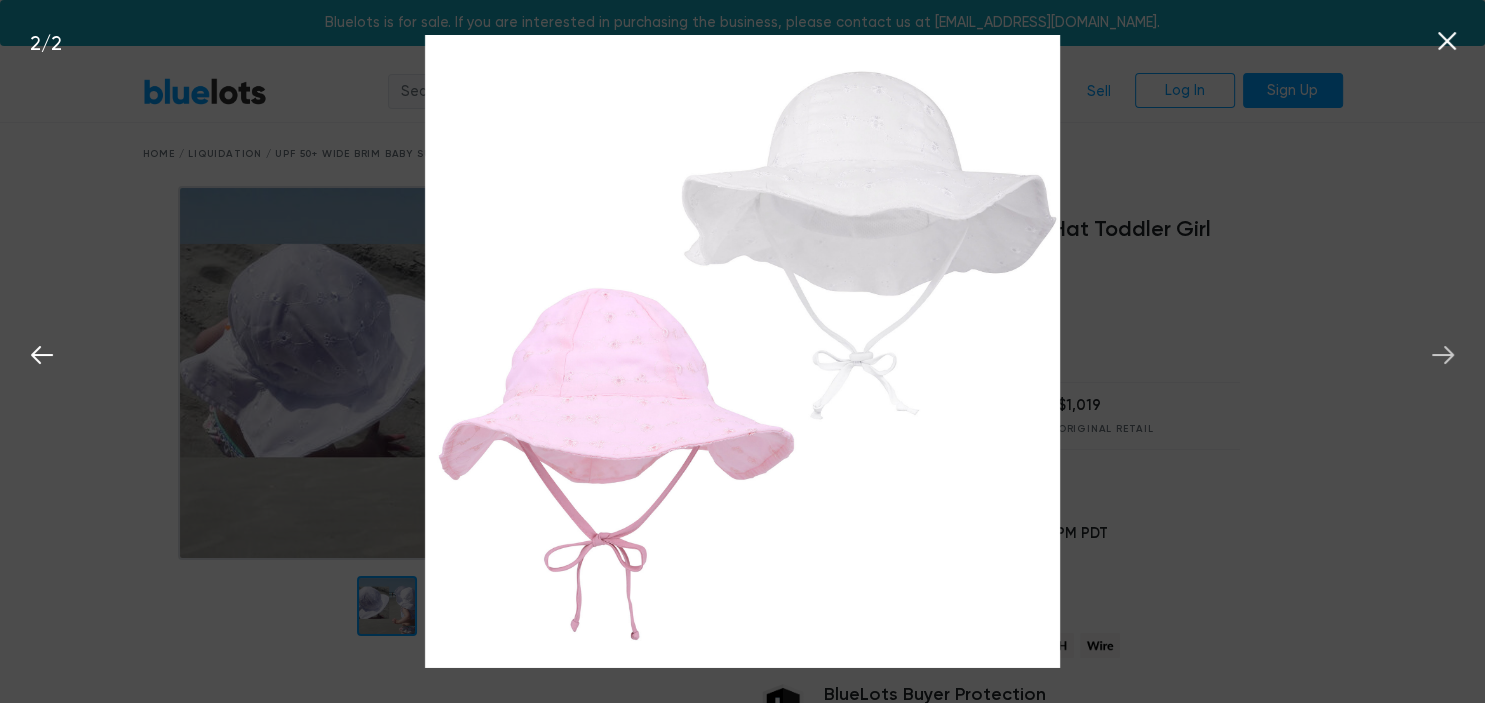 click 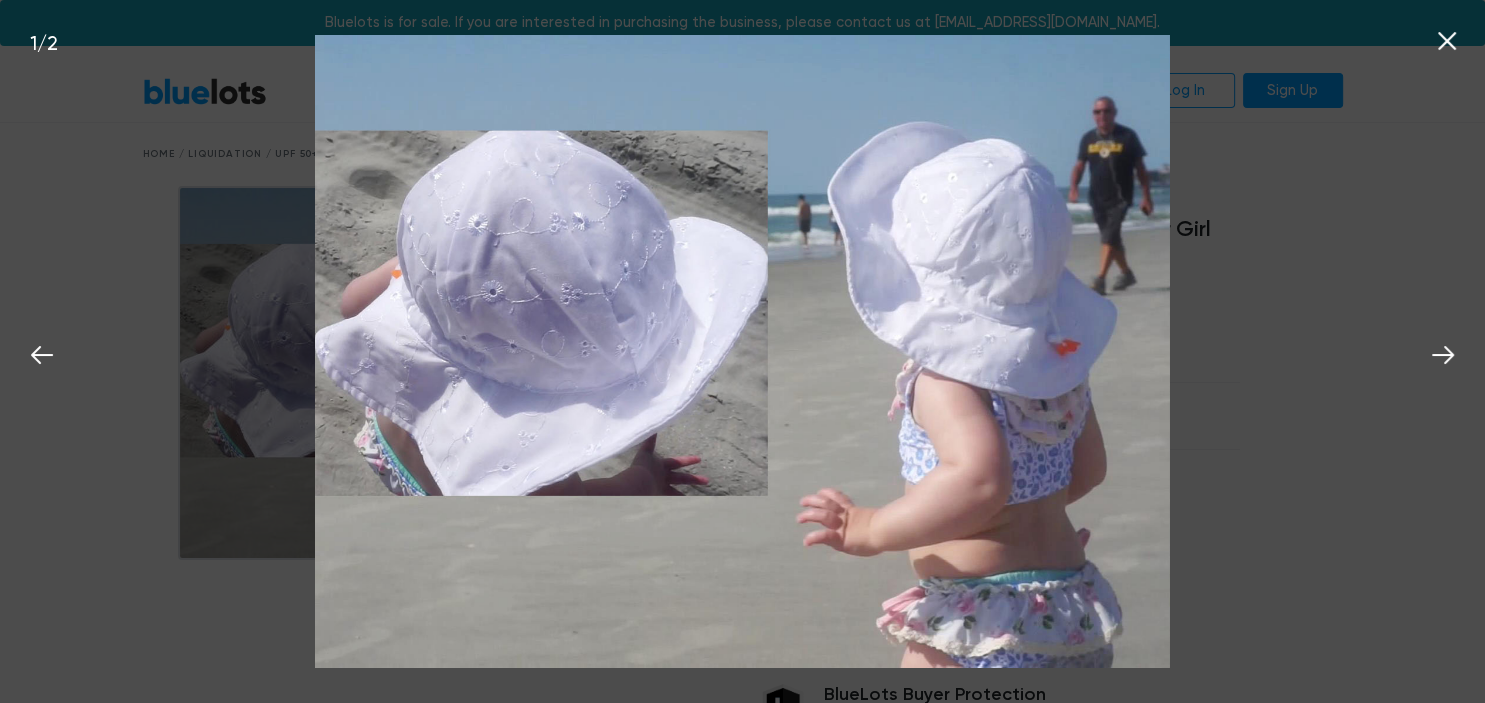 click 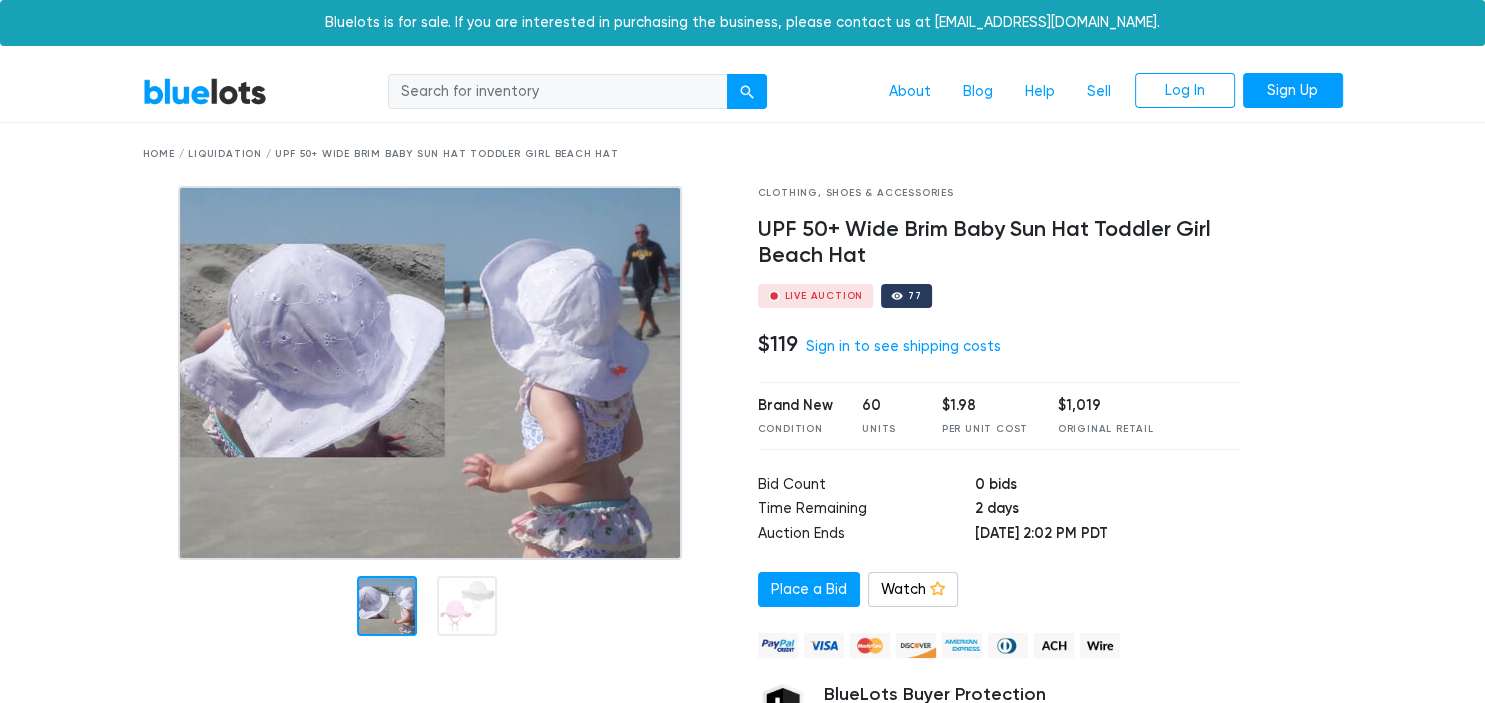 click at bounding box center (430, 373) 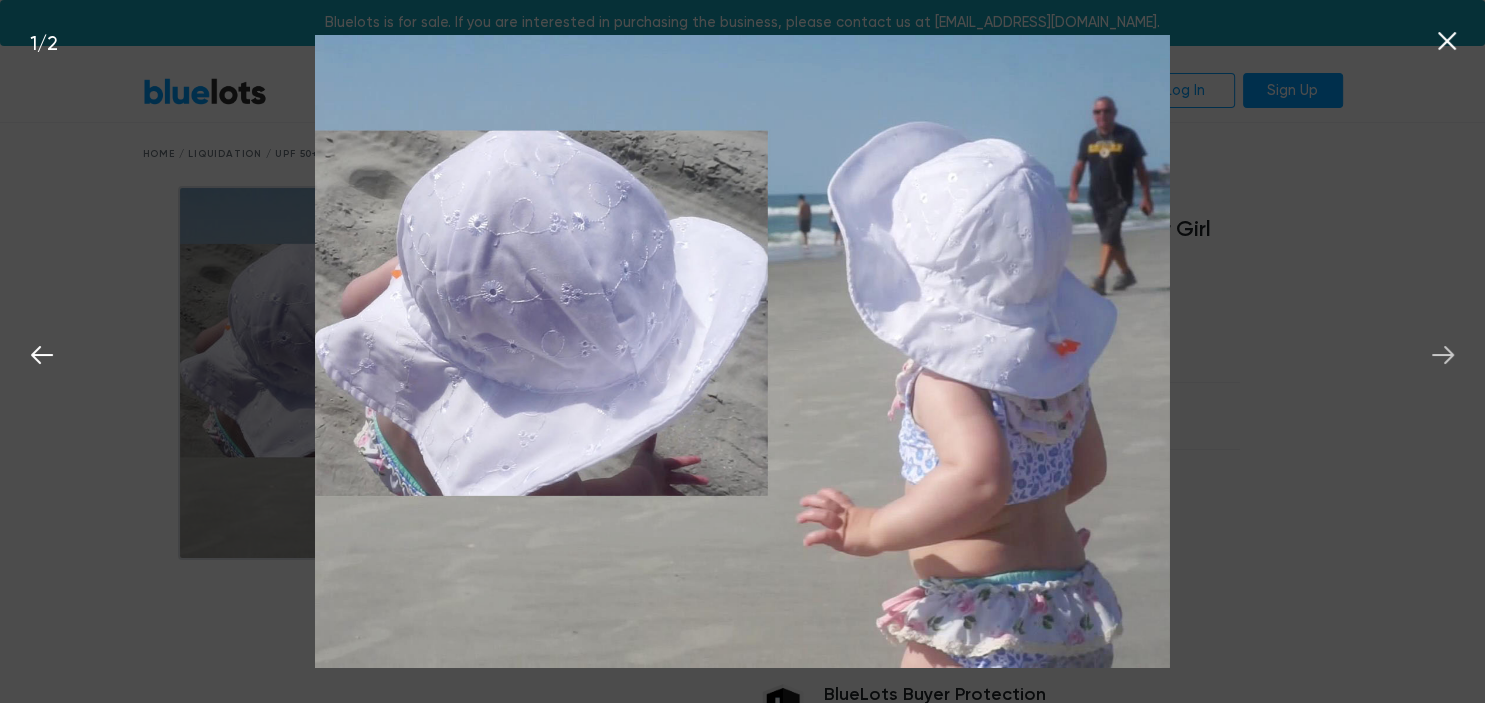 click 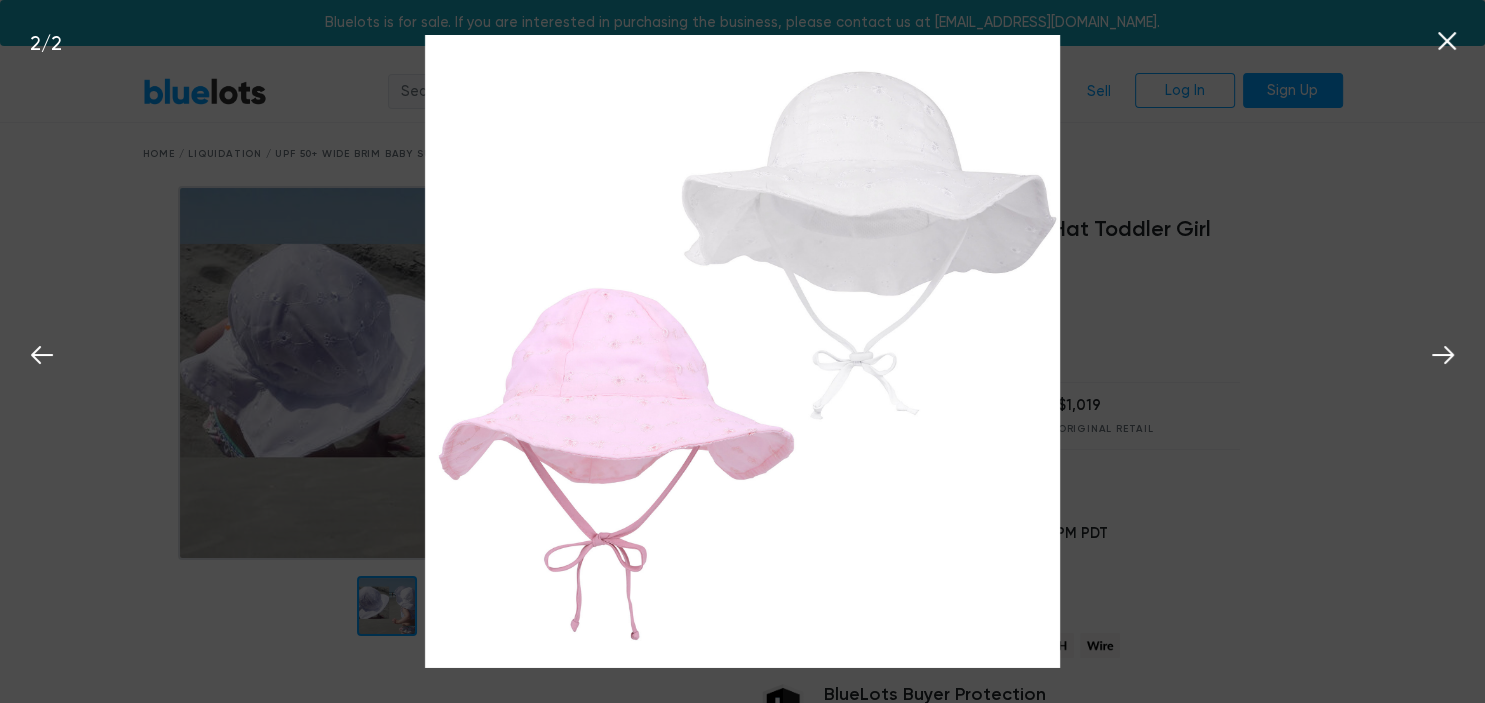 click 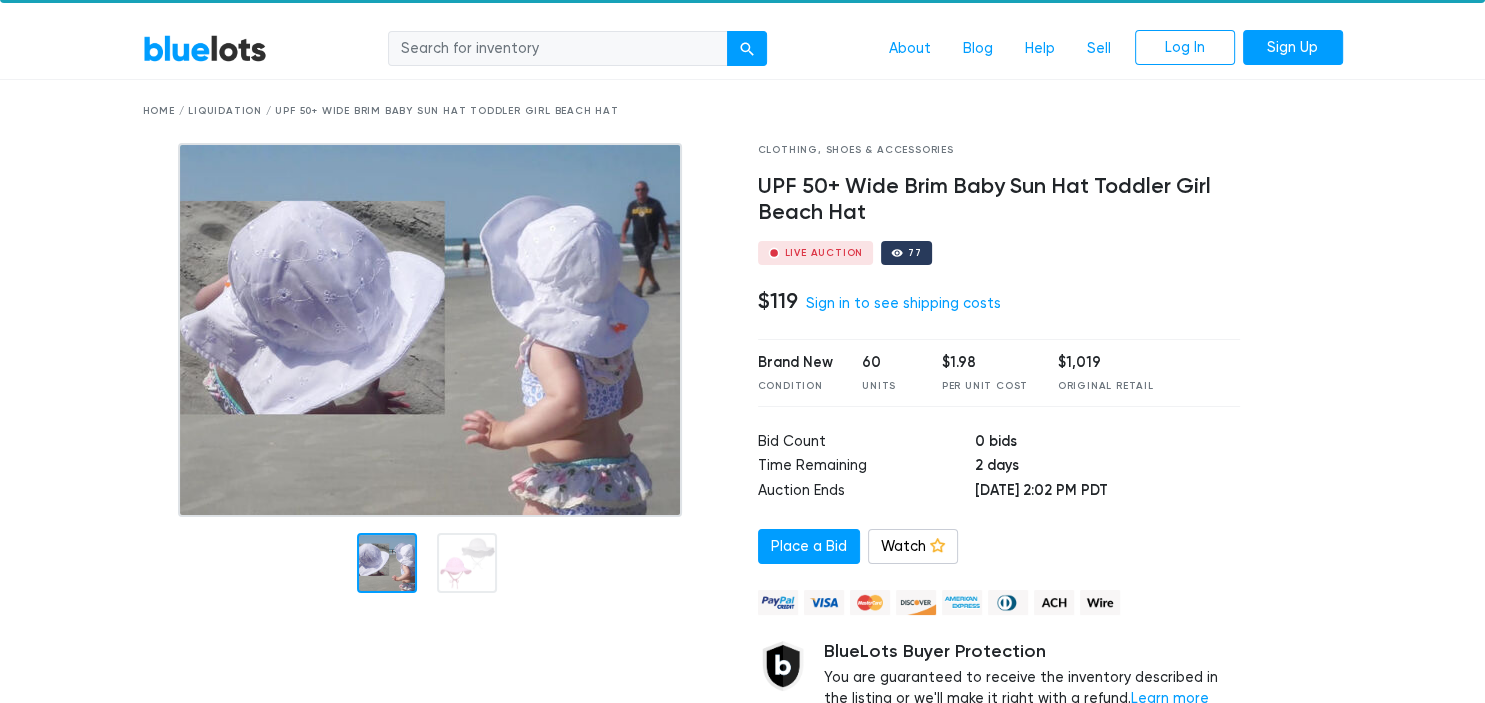 scroll, scrollTop: 0, scrollLeft: 0, axis: both 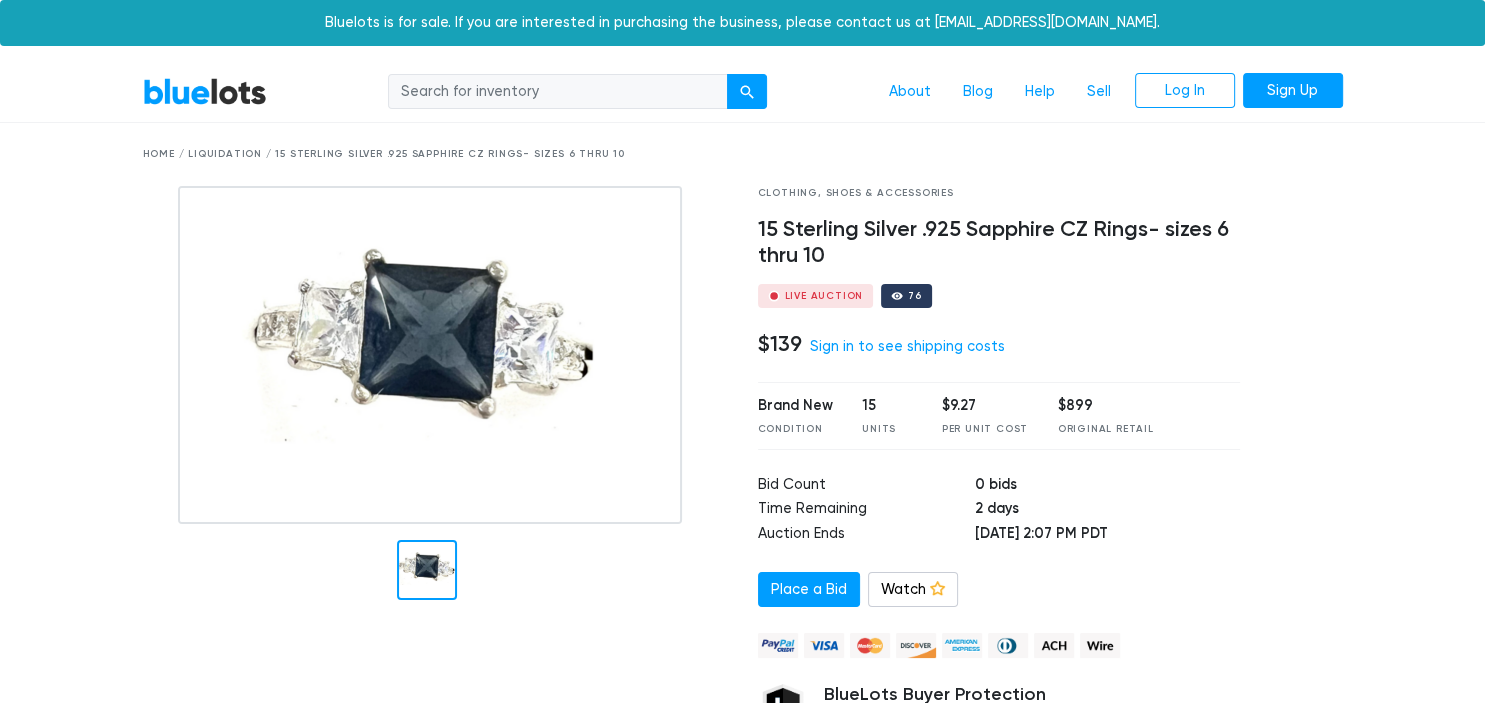 click at bounding box center (430, 355) 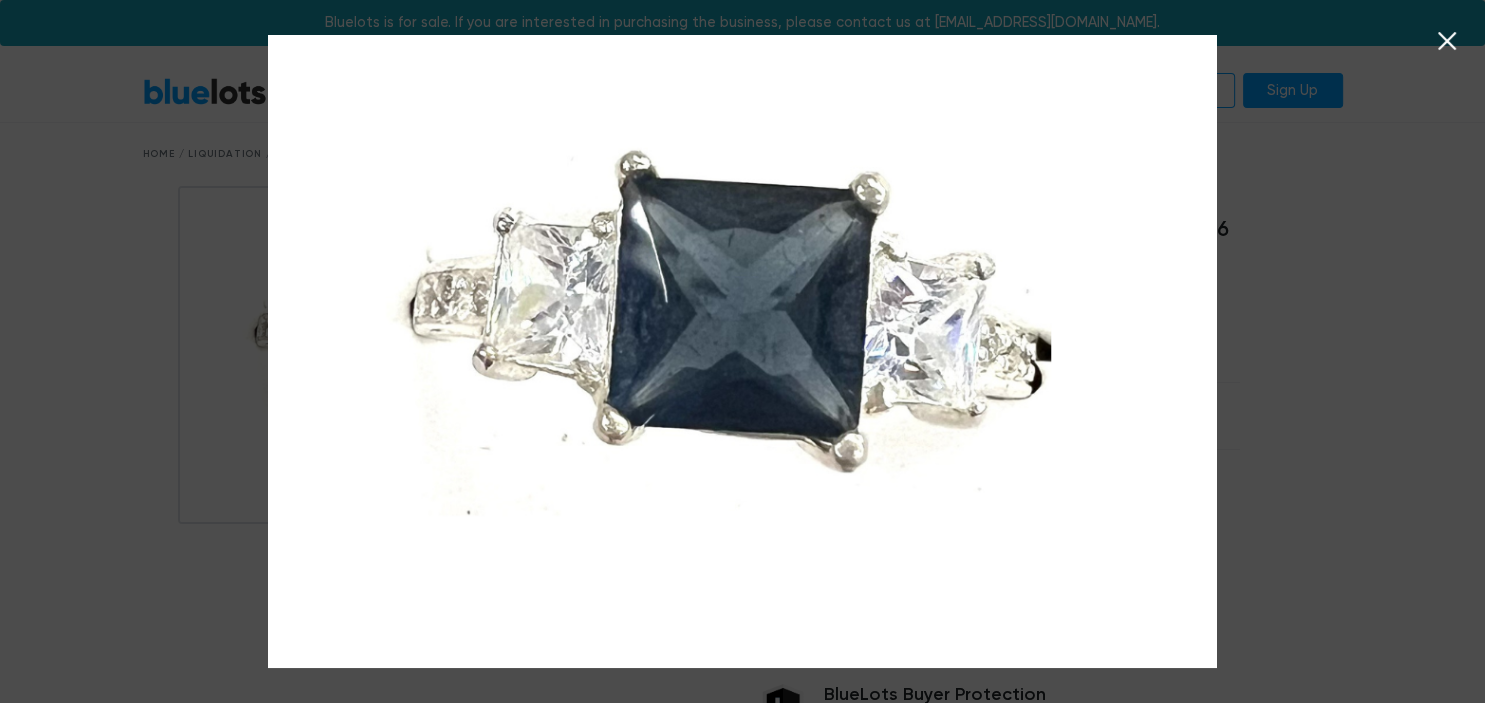 click 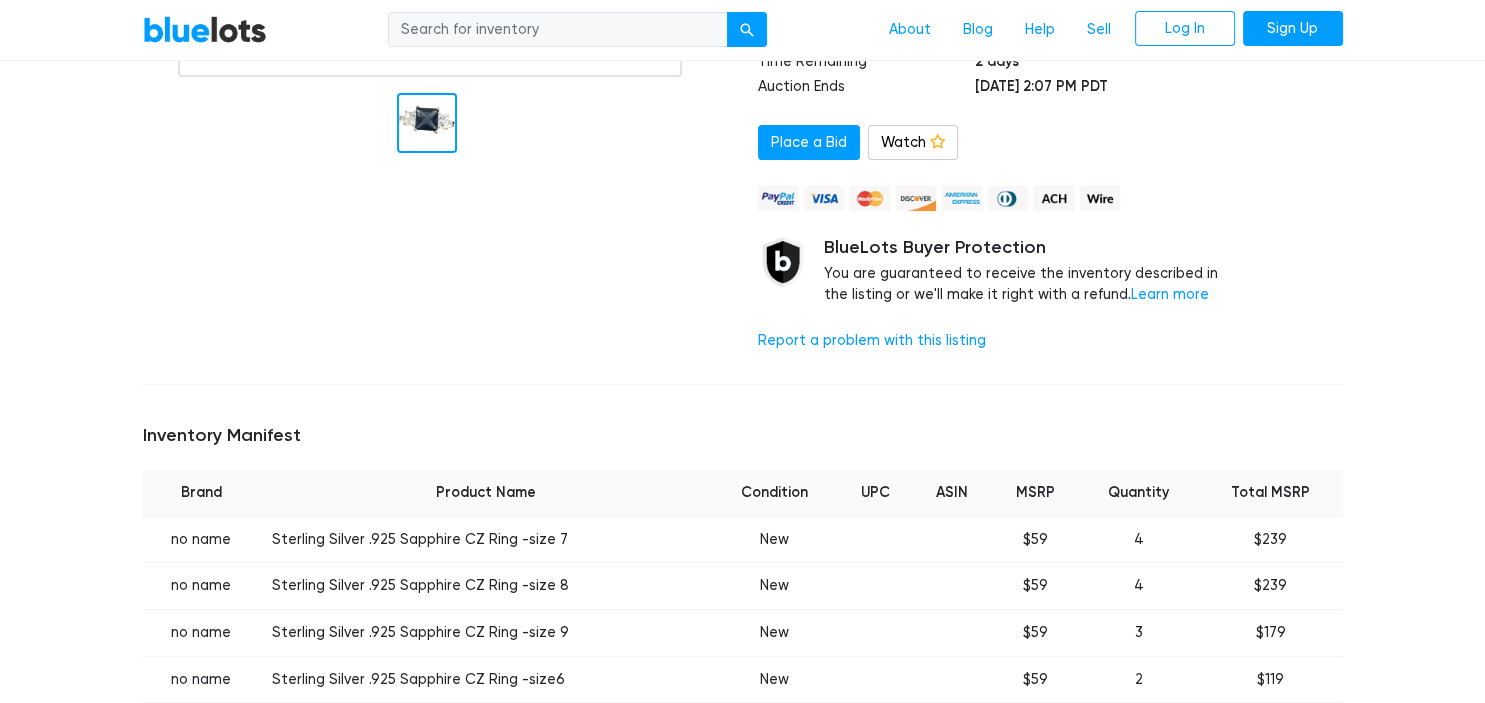 scroll, scrollTop: 576, scrollLeft: 0, axis: vertical 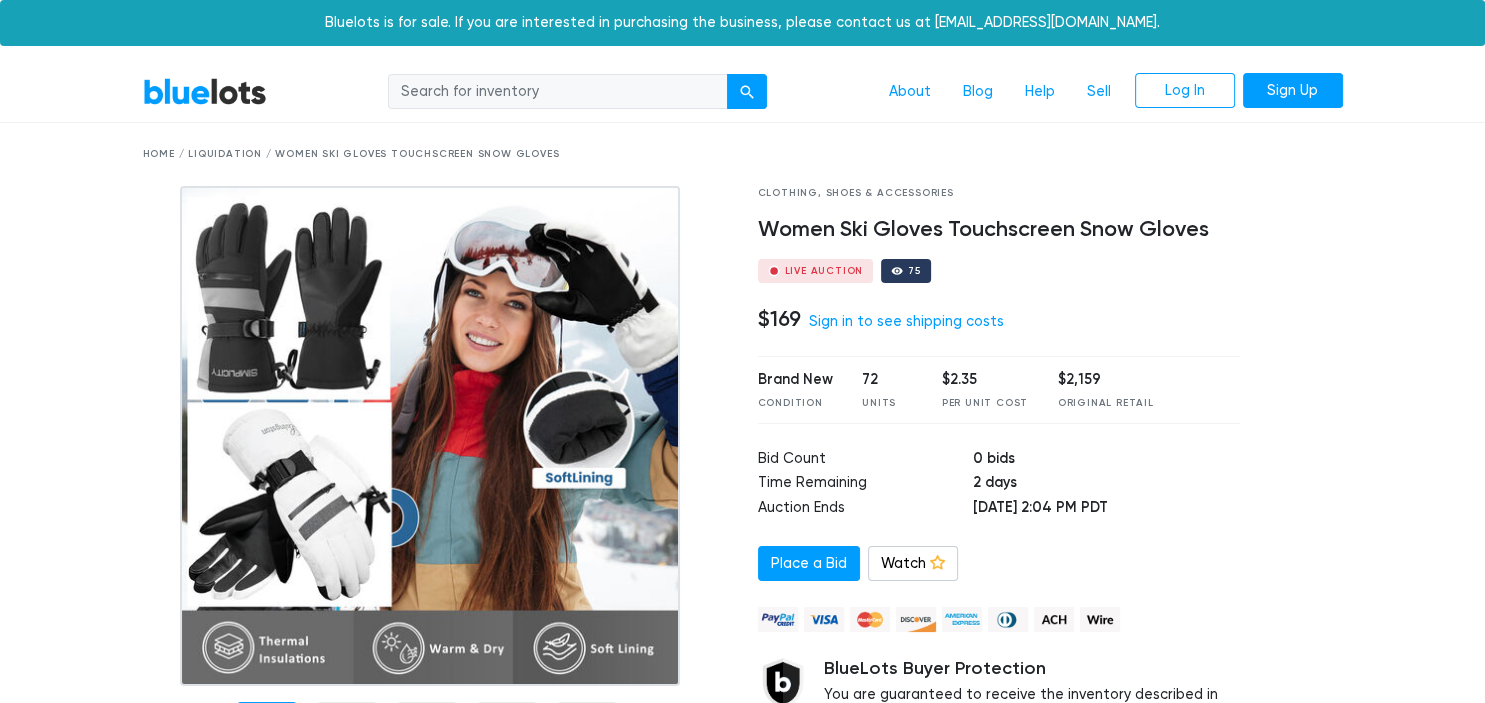 click at bounding box center [430, 436] 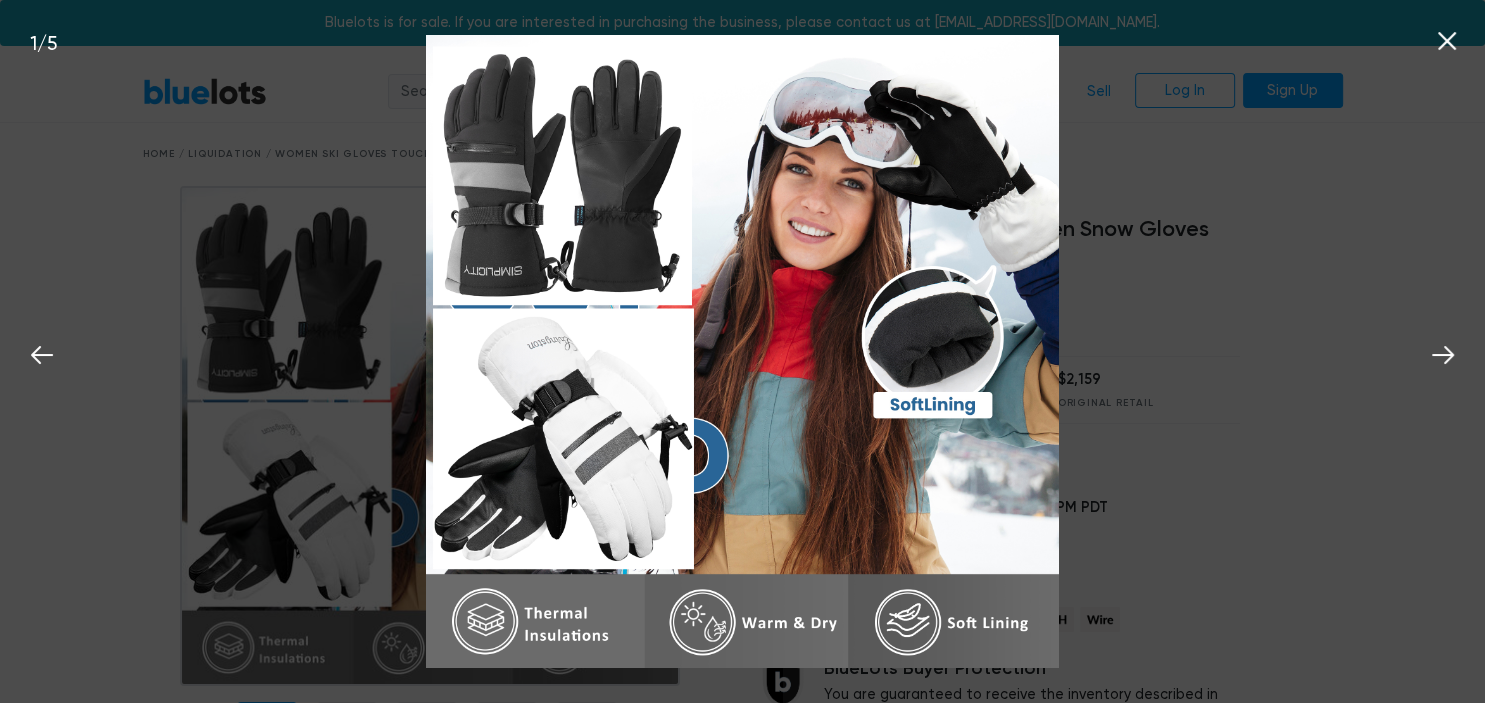 click 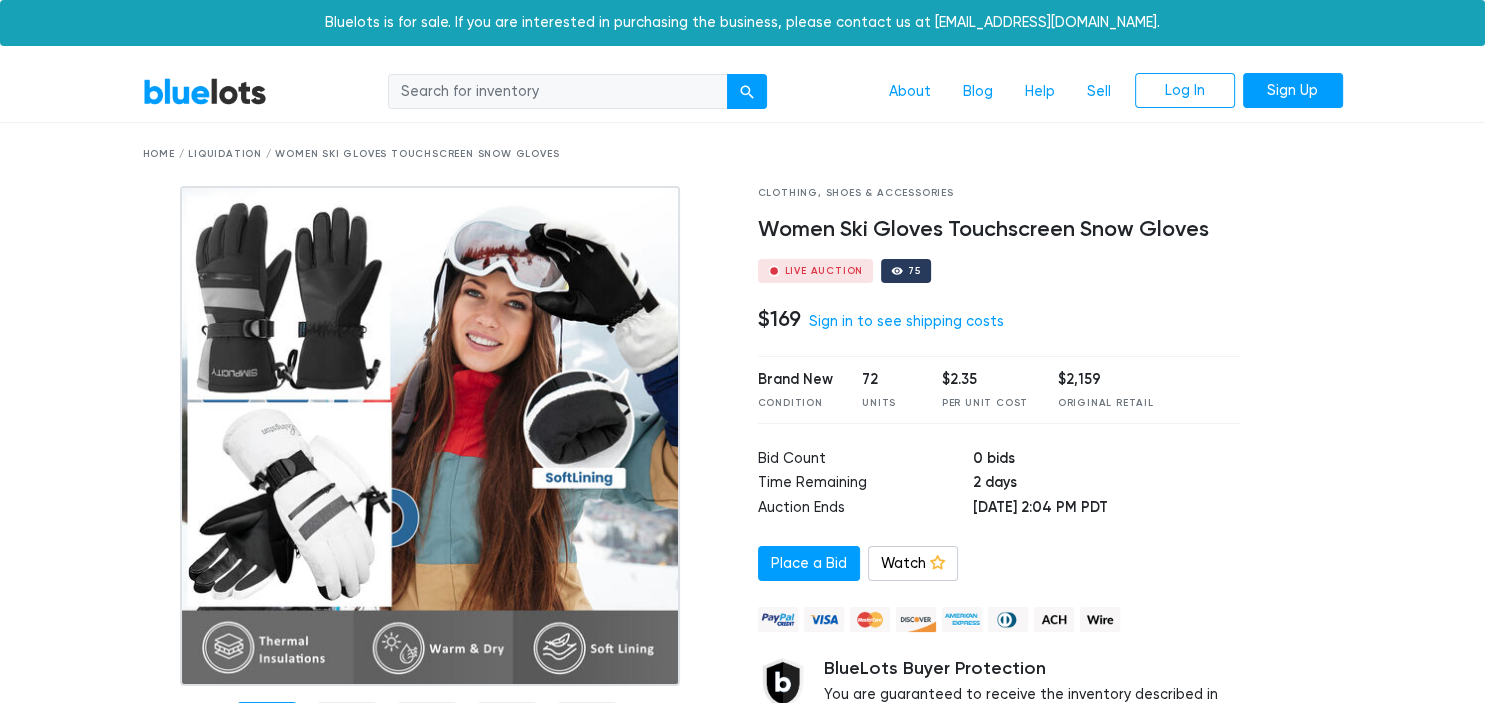 scroll, scrollTop: 115, scrollLeft: 0, axis: vertical 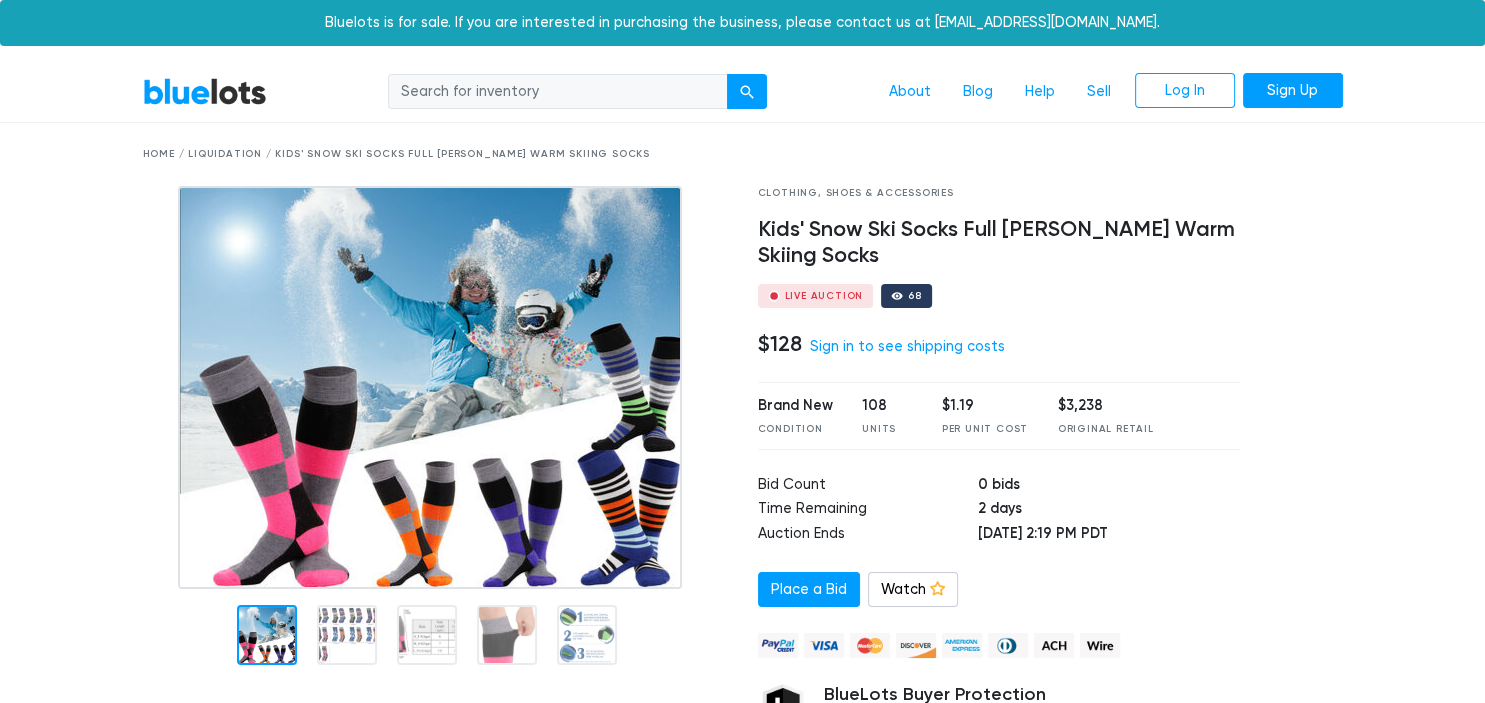 click at bounding box center [430, 387] 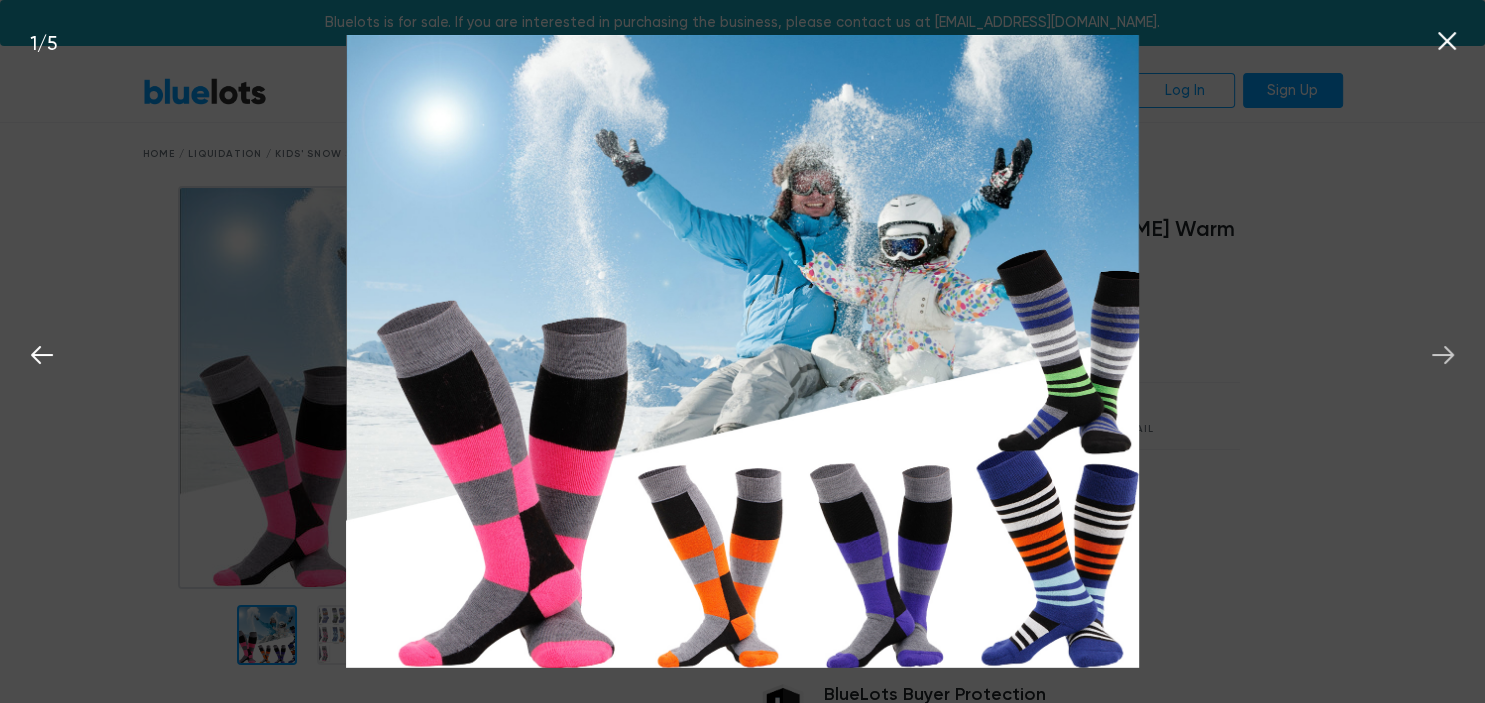 click at bounding box center [1443, 352] 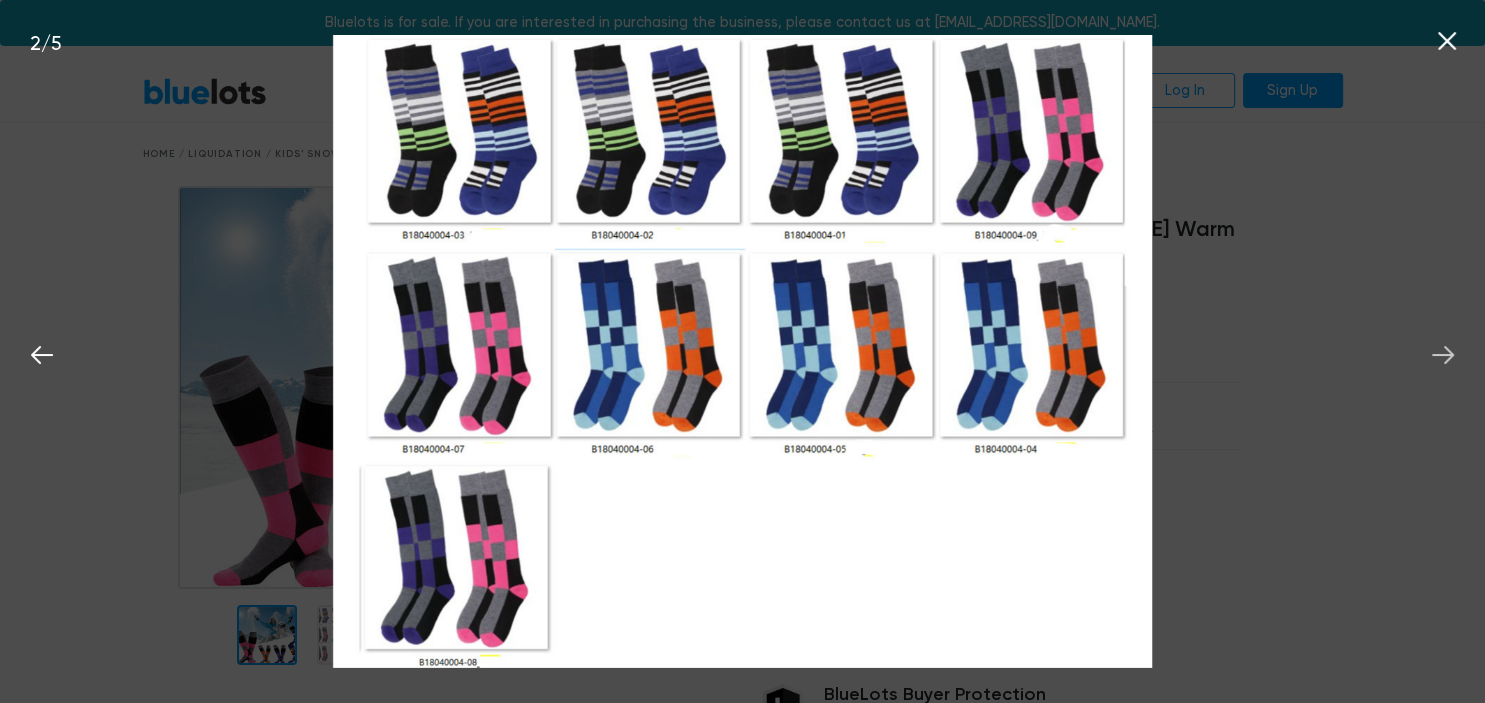click at bounding box center [1443, 352] 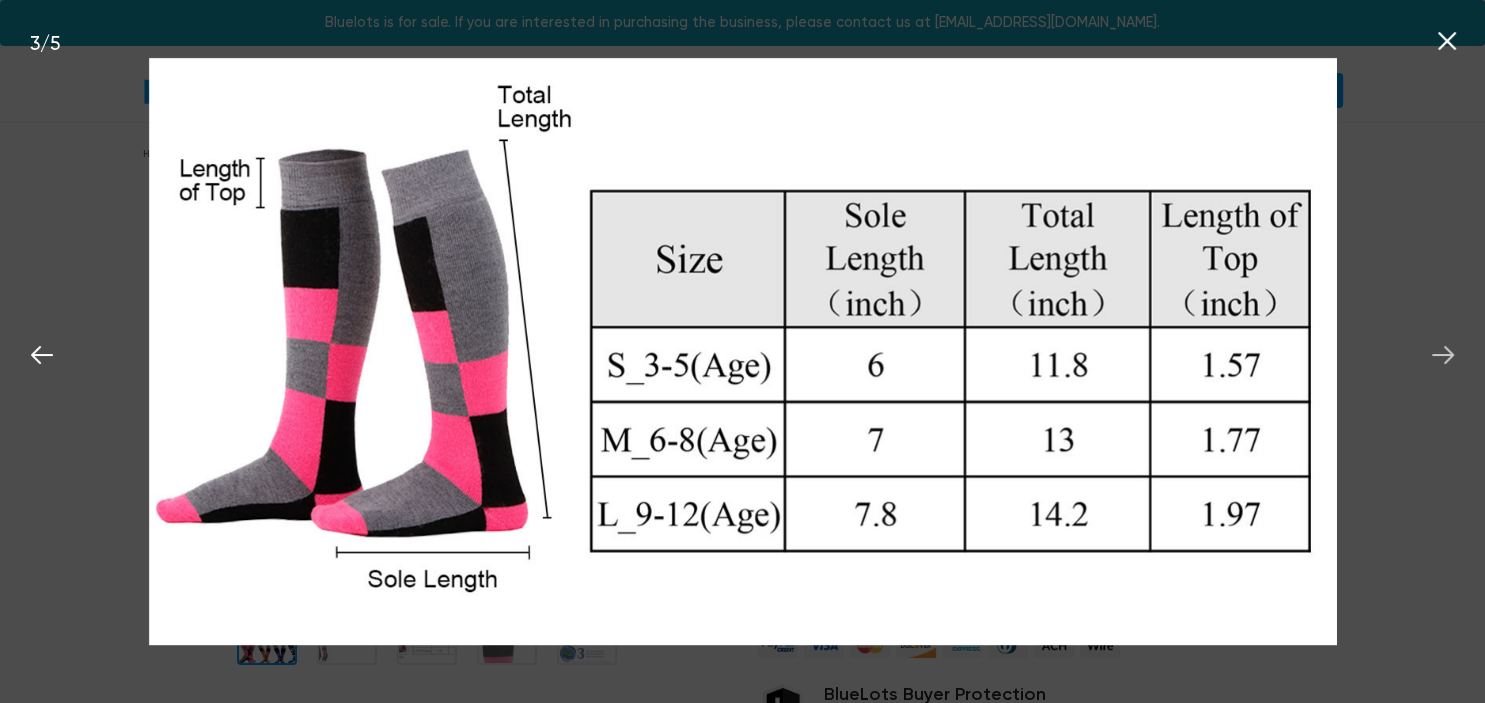 click at bounding box center (1443, 352) 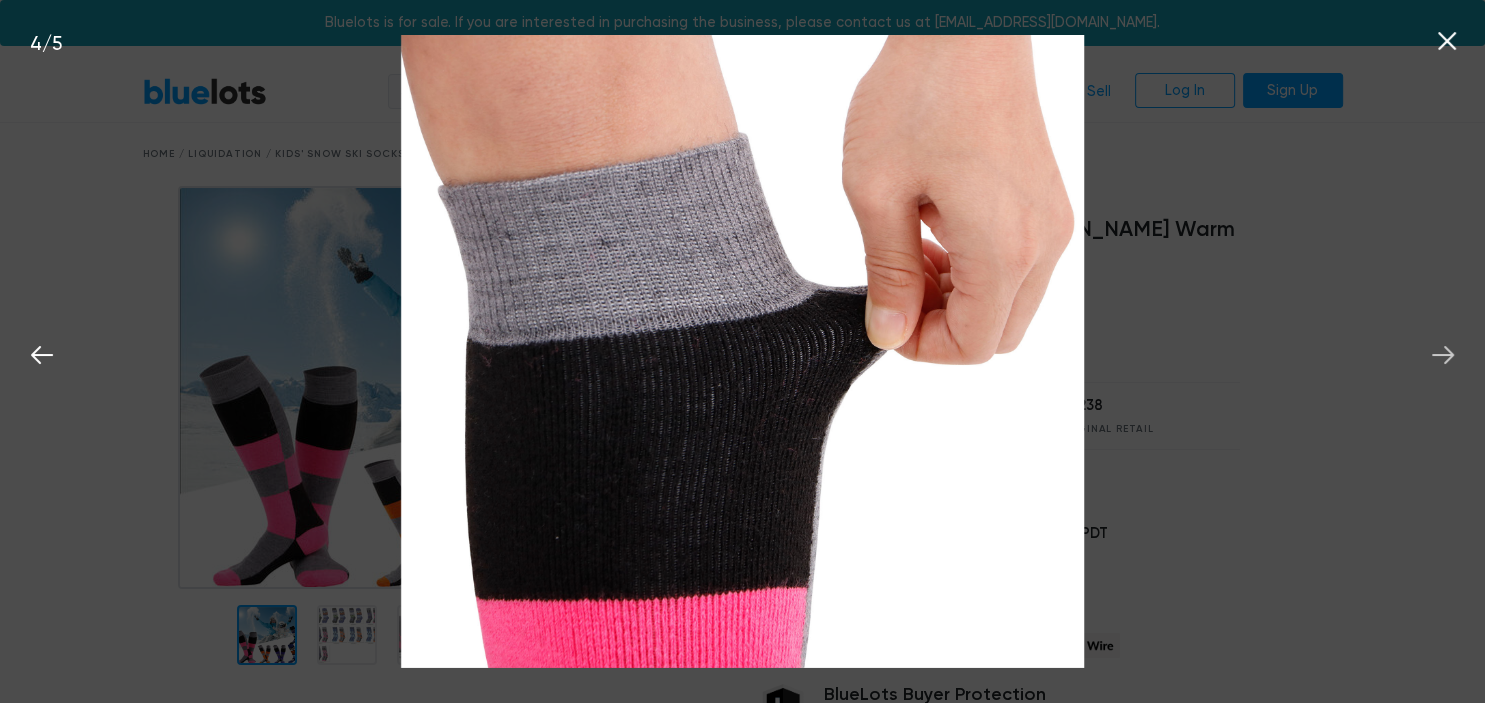 click at bounding box center [1443, 352] 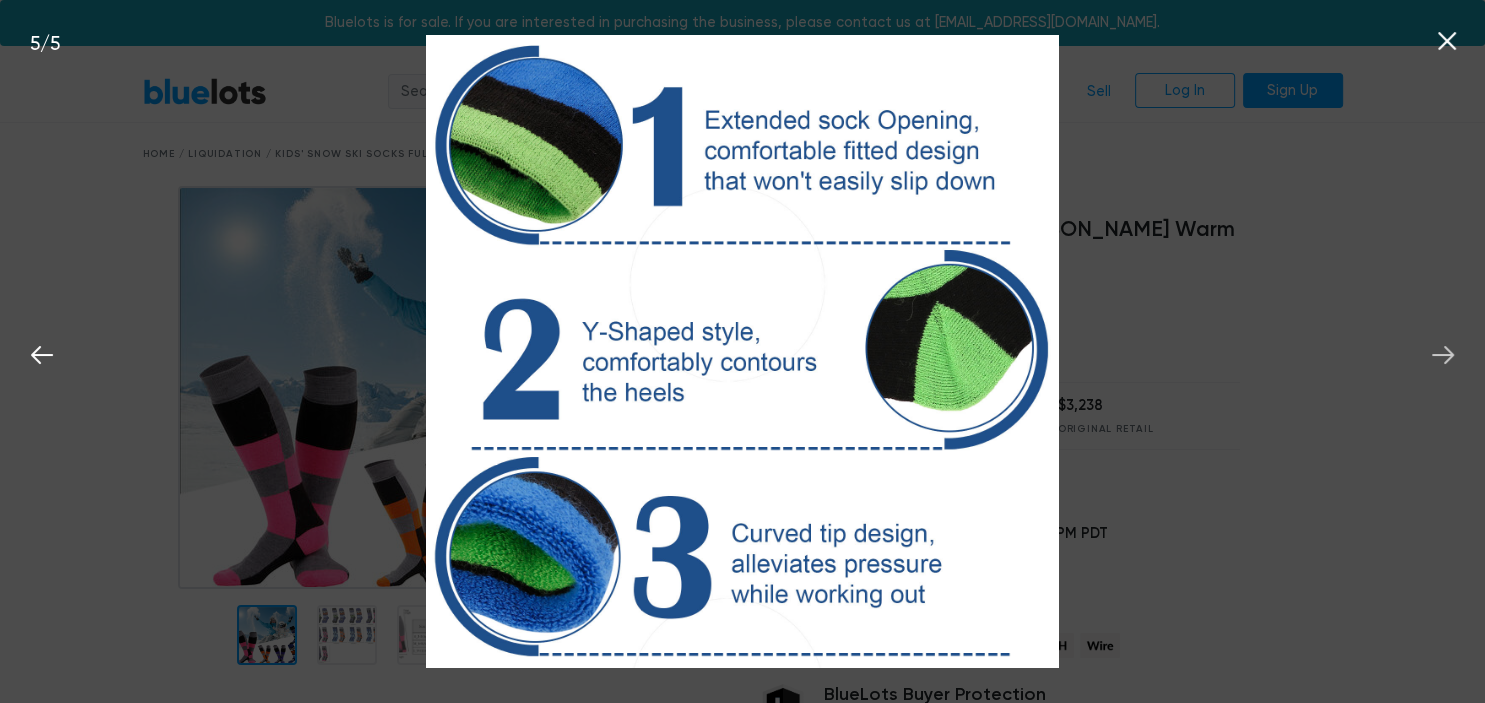 click at bounding box center [1443, 352] 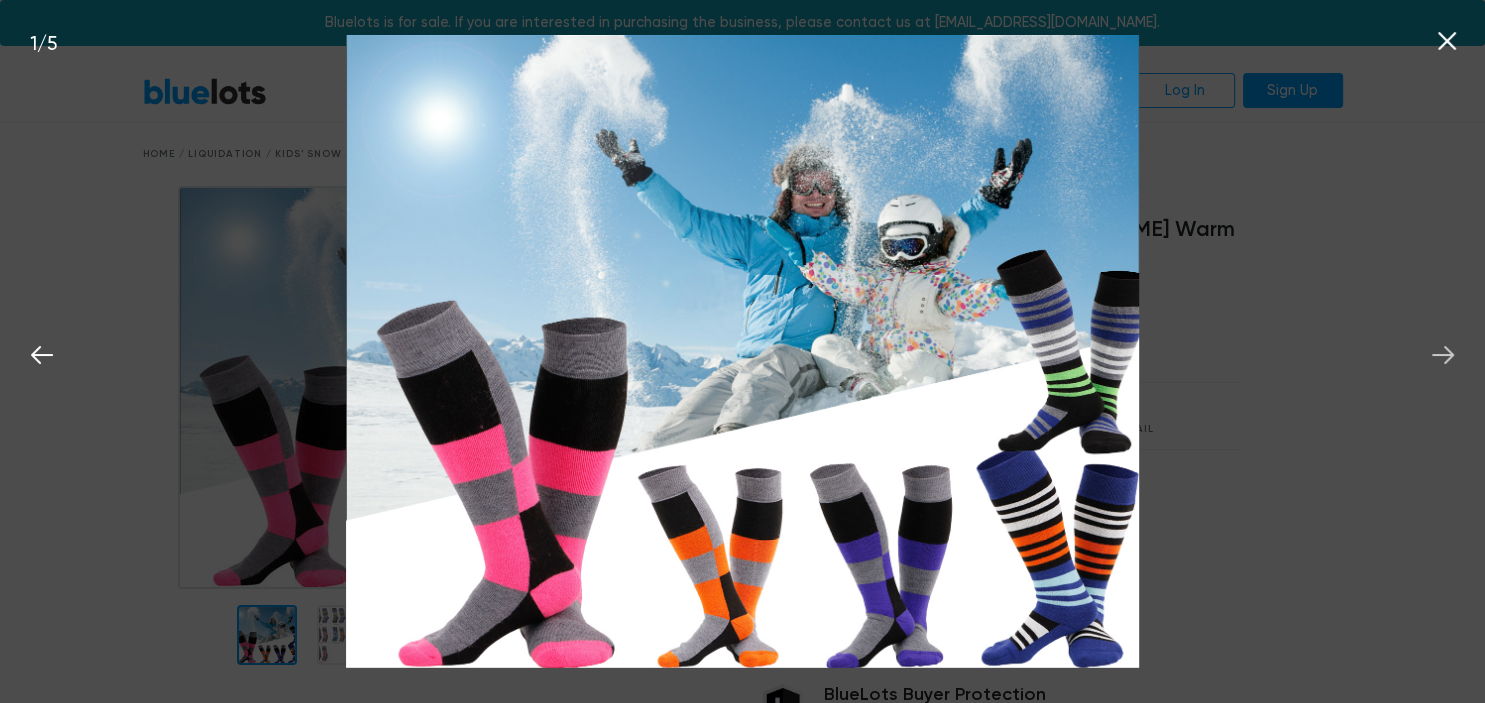 click at bounding box center [1443, 352] 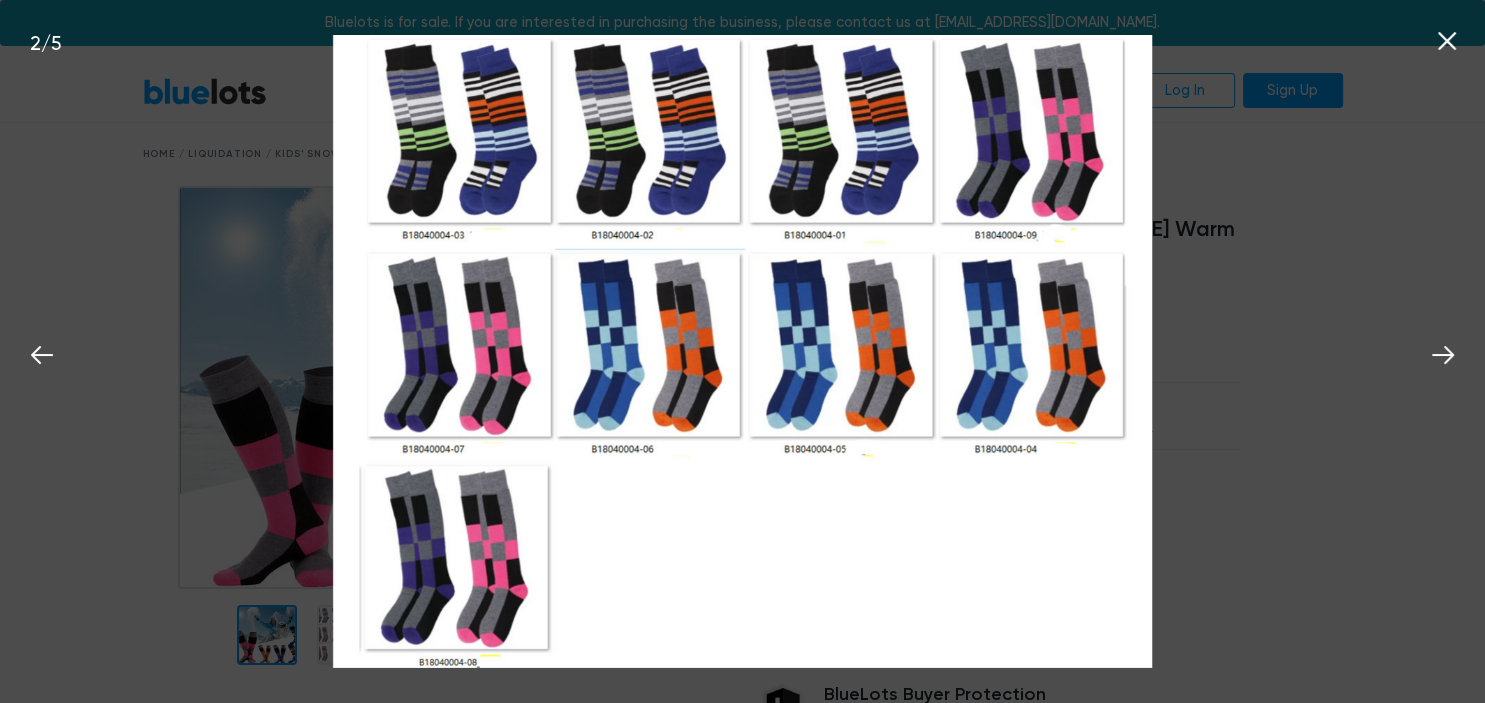 click 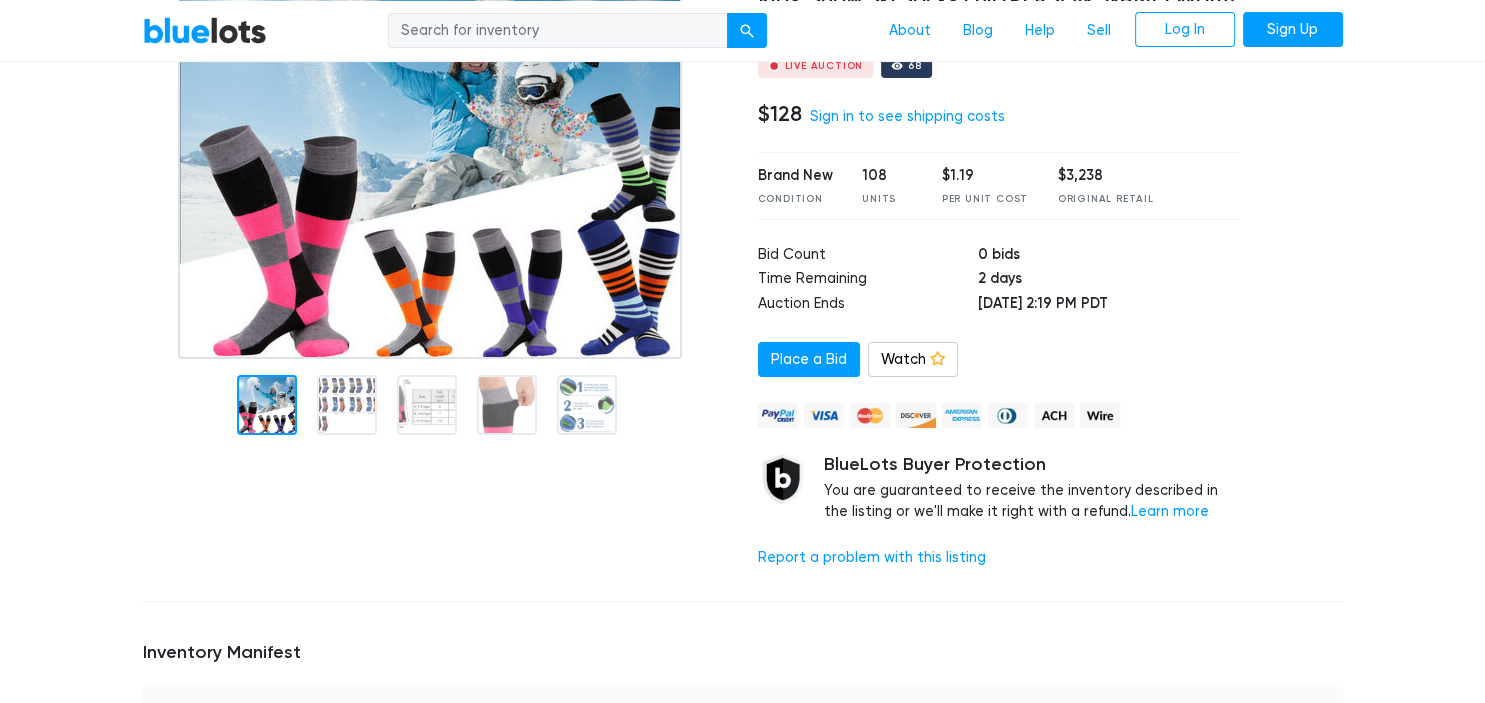 scroll, scrollTop: 0, scrollLeft: 0, axis: both 